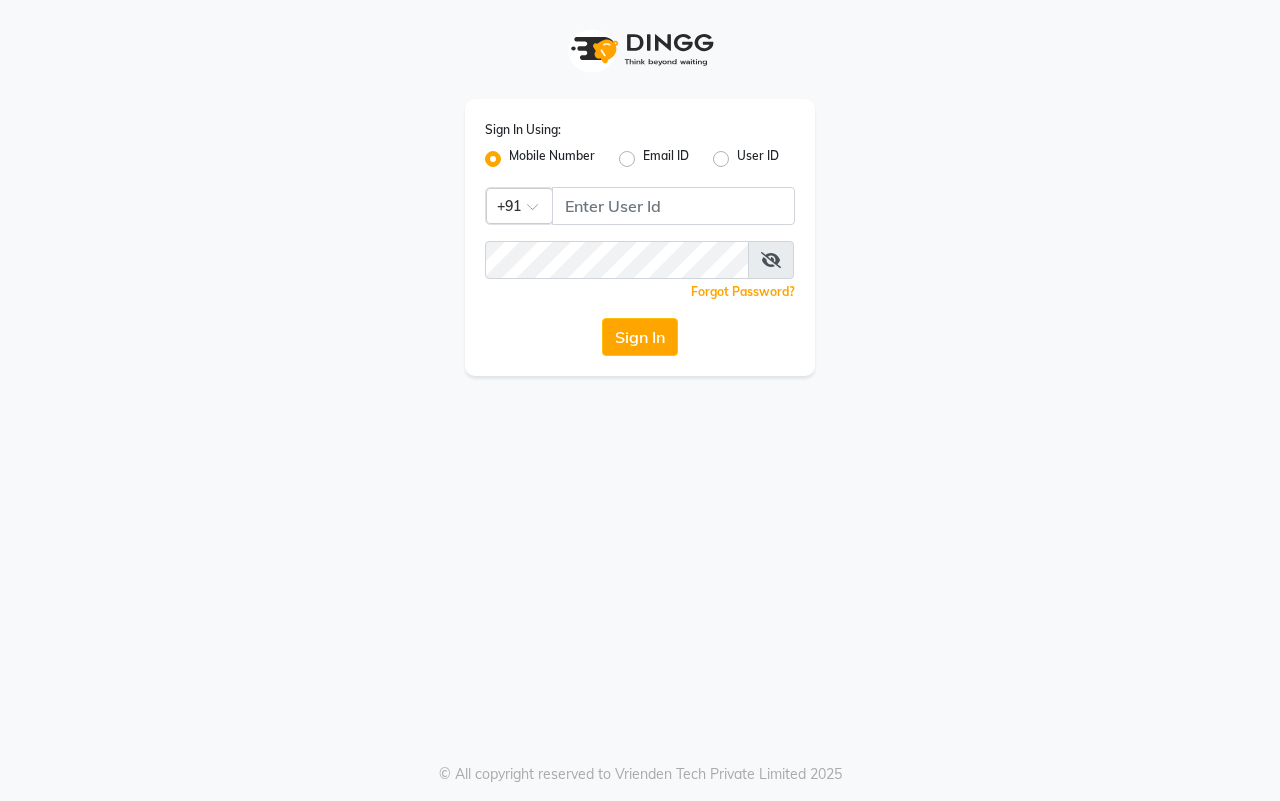 scroll, scrollTop: 0, scrollLeft: 0, axis: both 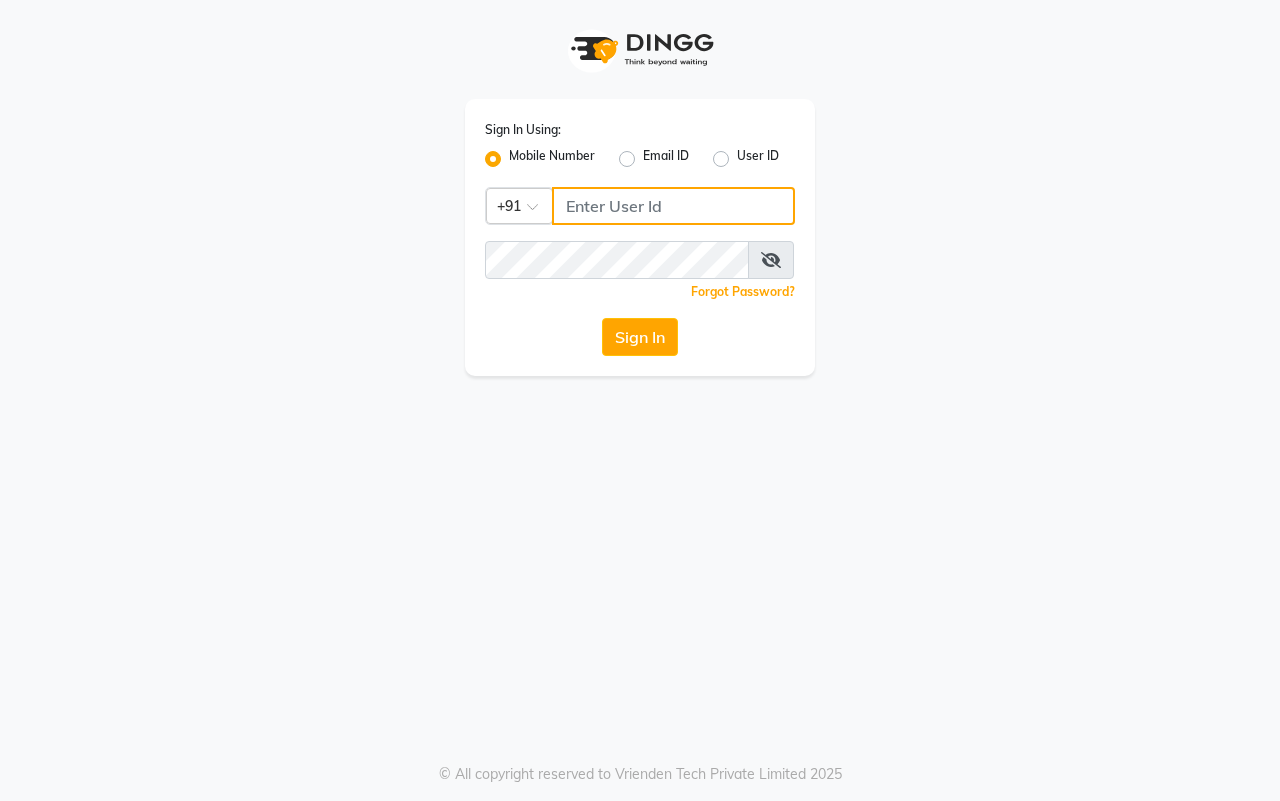 click 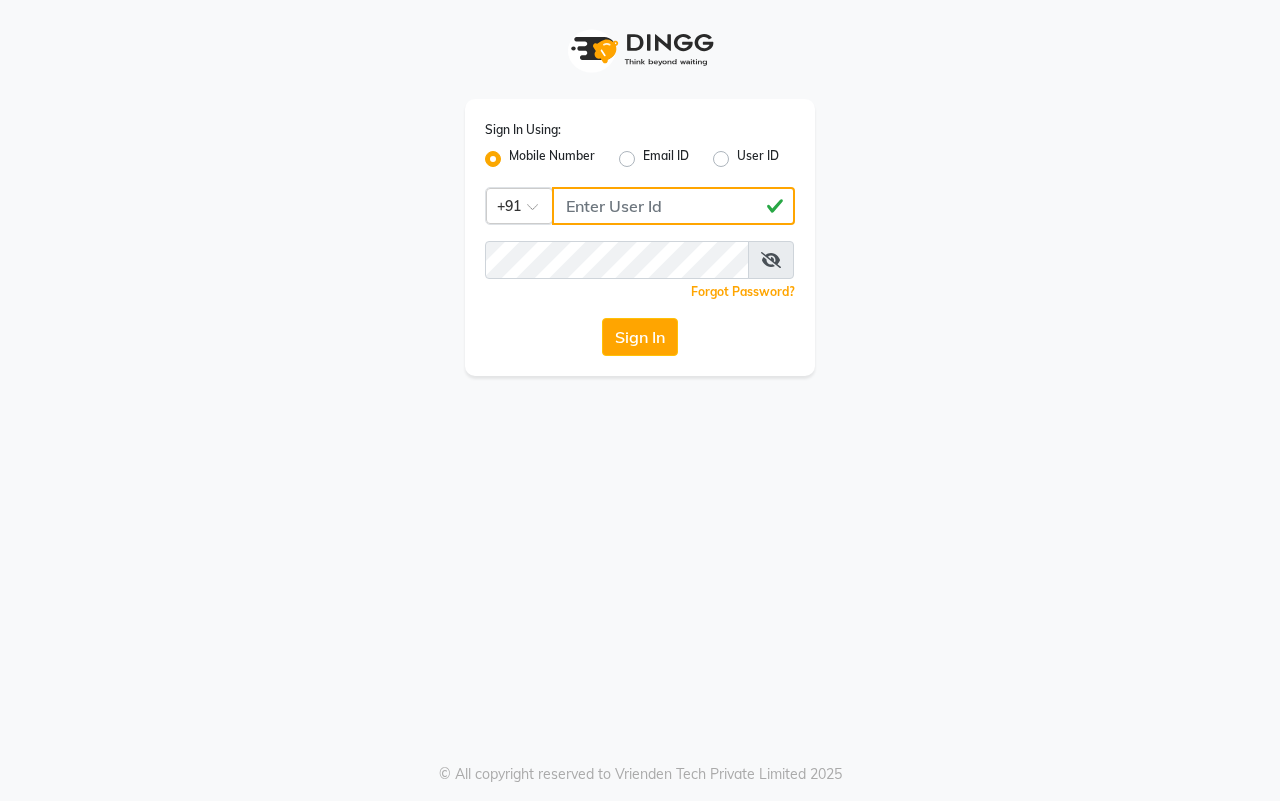 type on "[PHONE]" 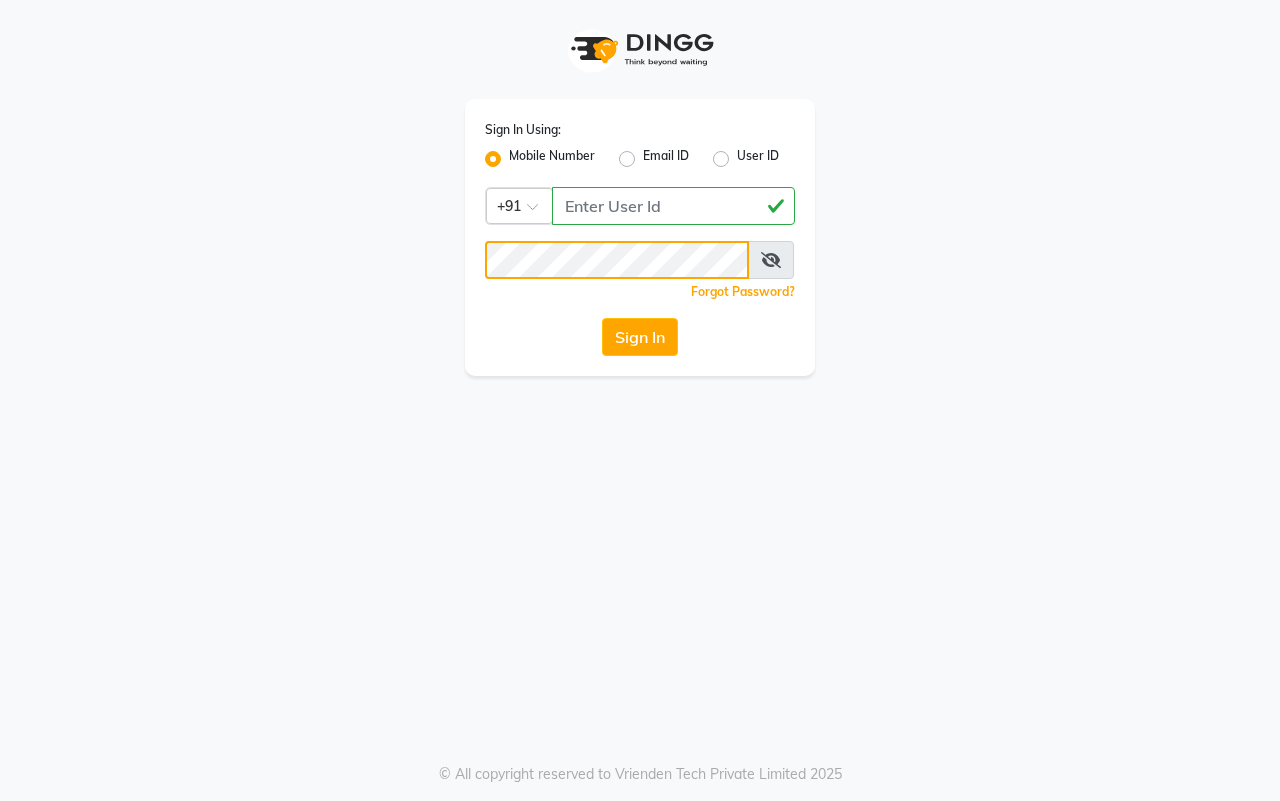 click on "Sign In" 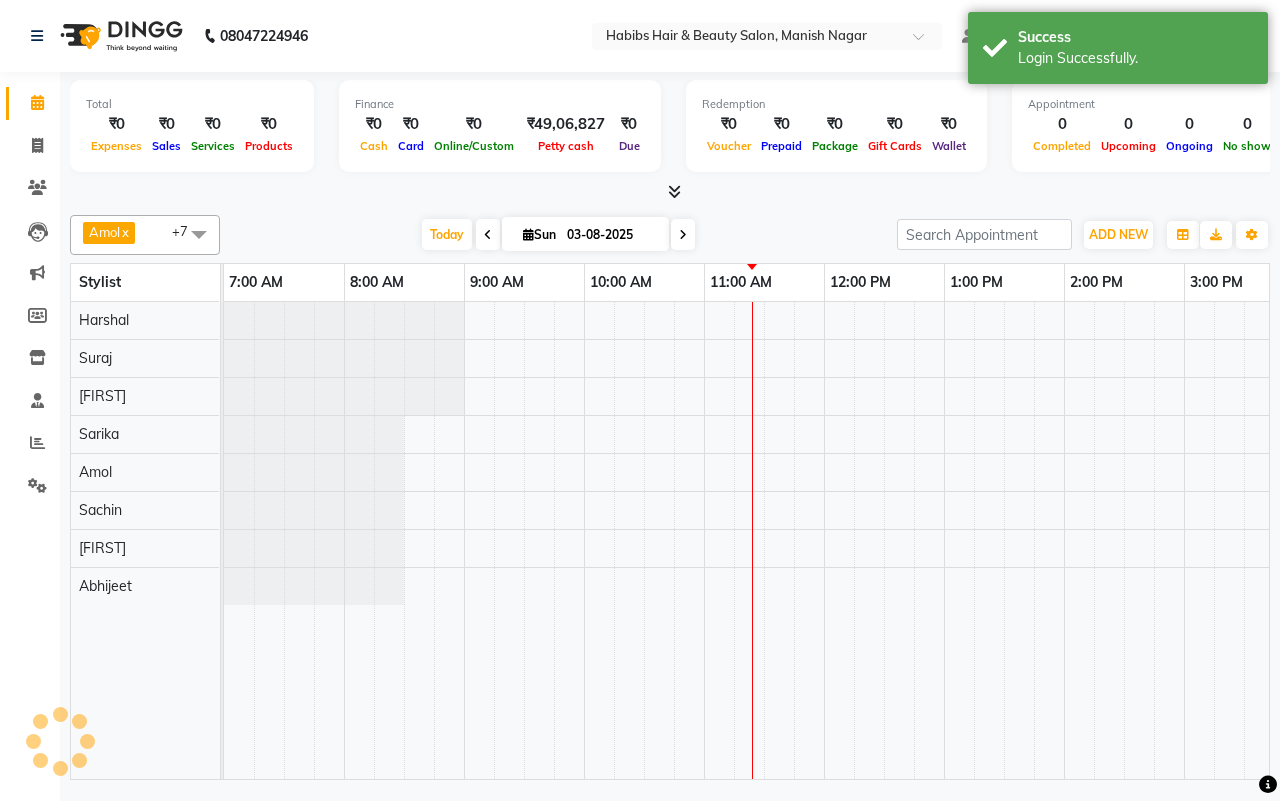 scroll, scrollTop: 0, scrollLeft: 0, axis: both 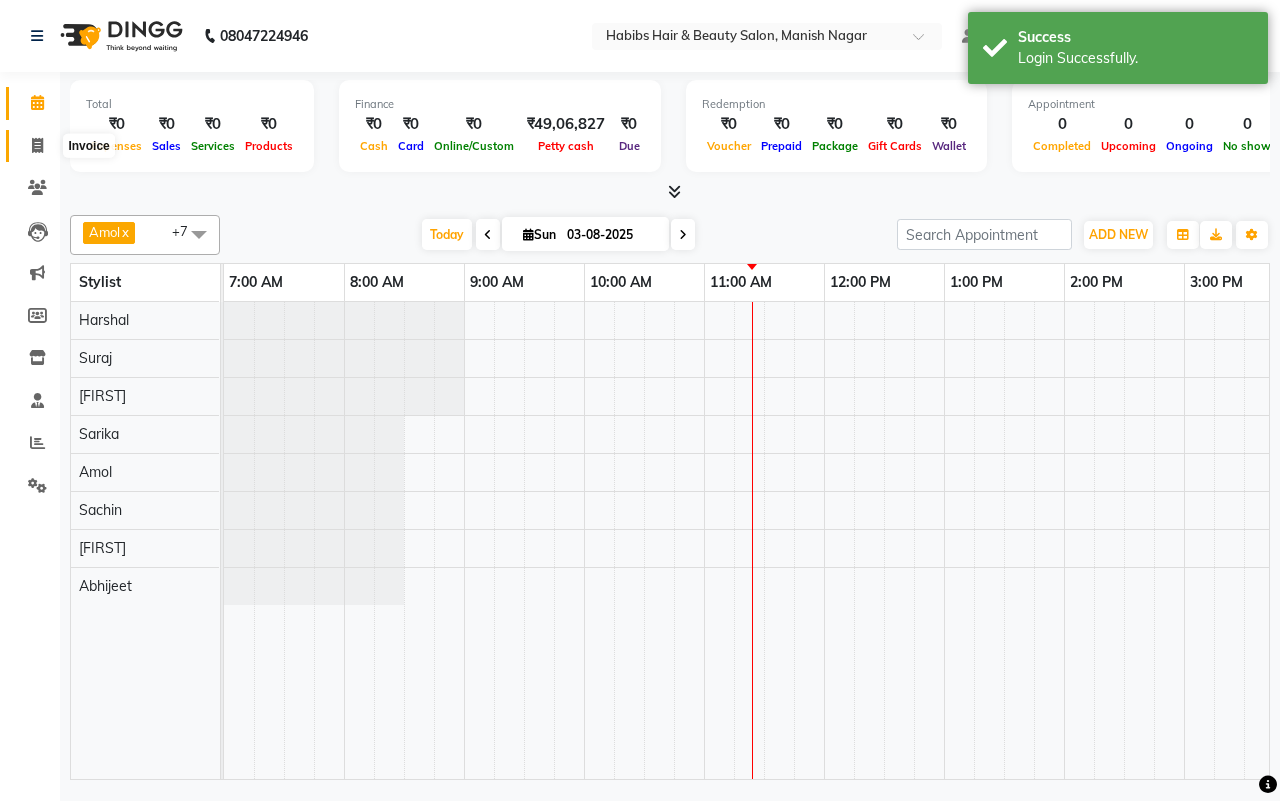 click 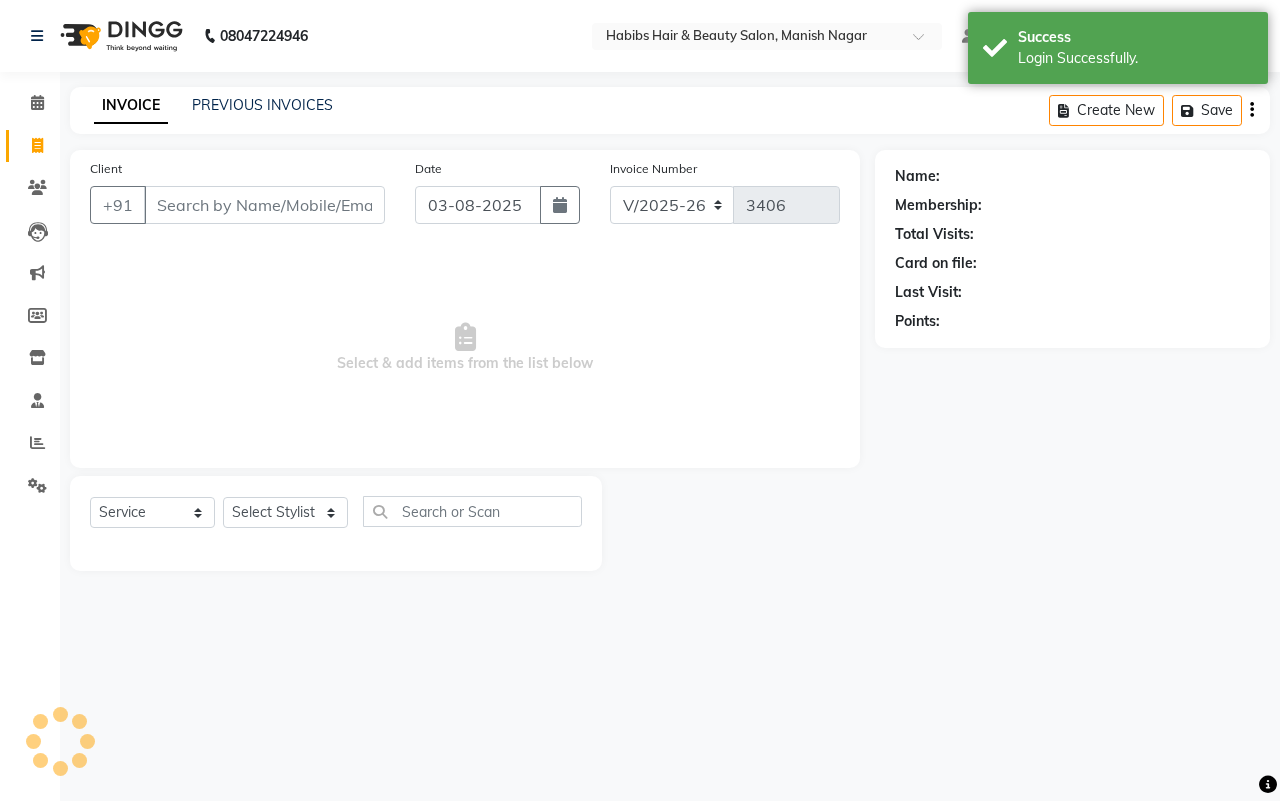 click on "Client" at bounding box center [264, 205] 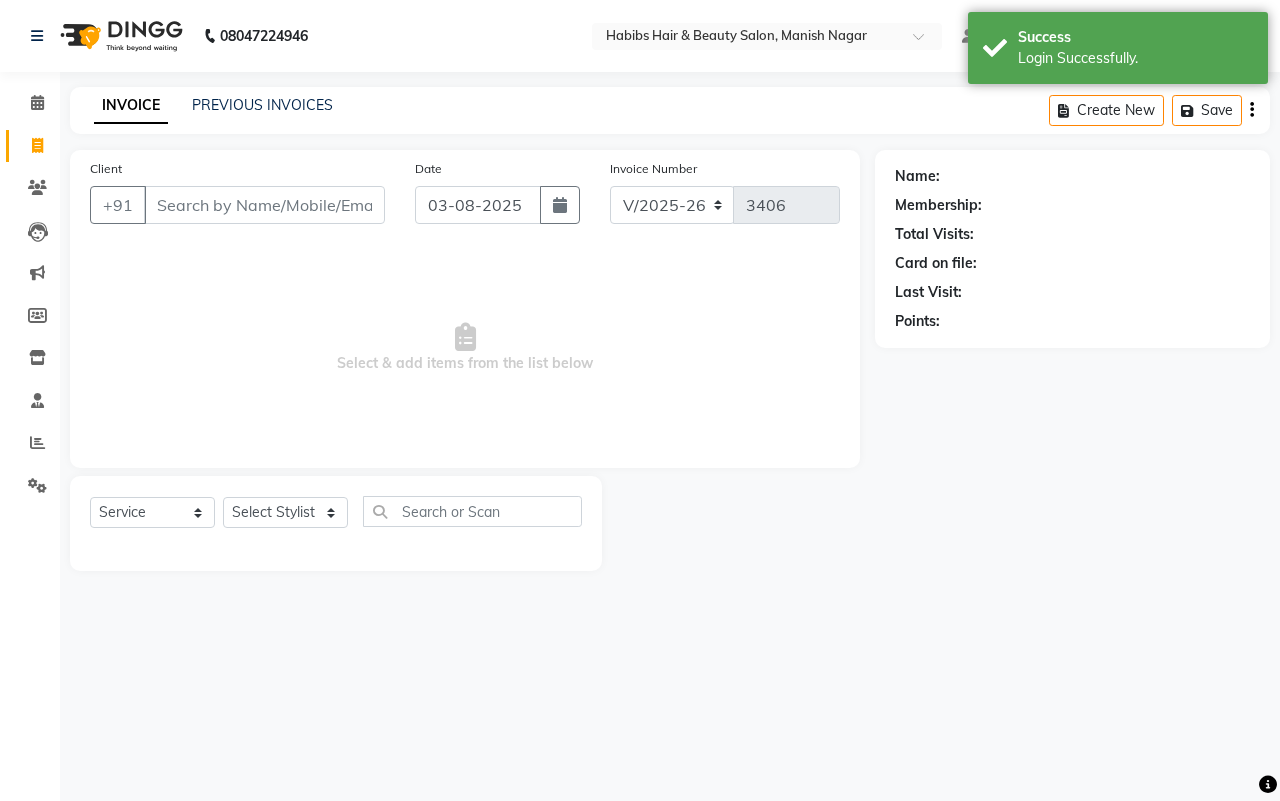 type on "[PHONE]" 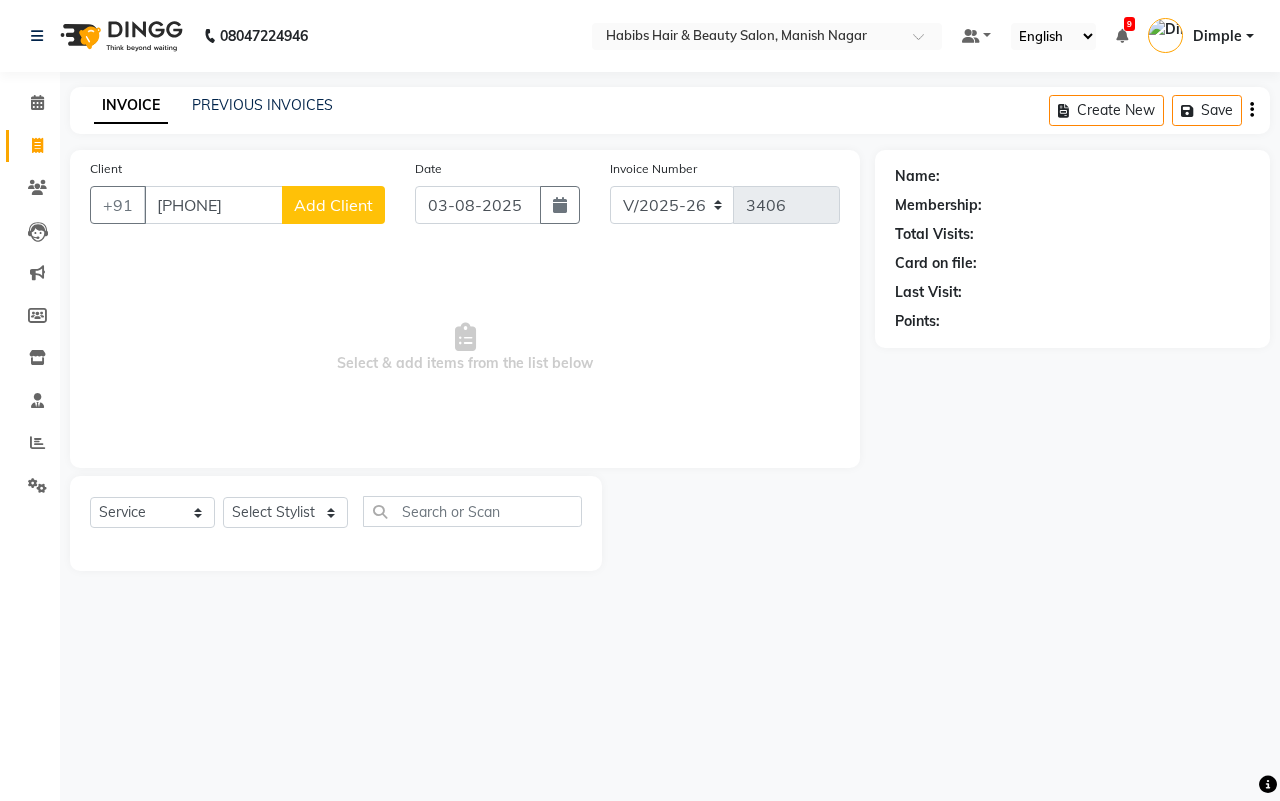 click on "[PHONE]" at bounding box center [213, 205] 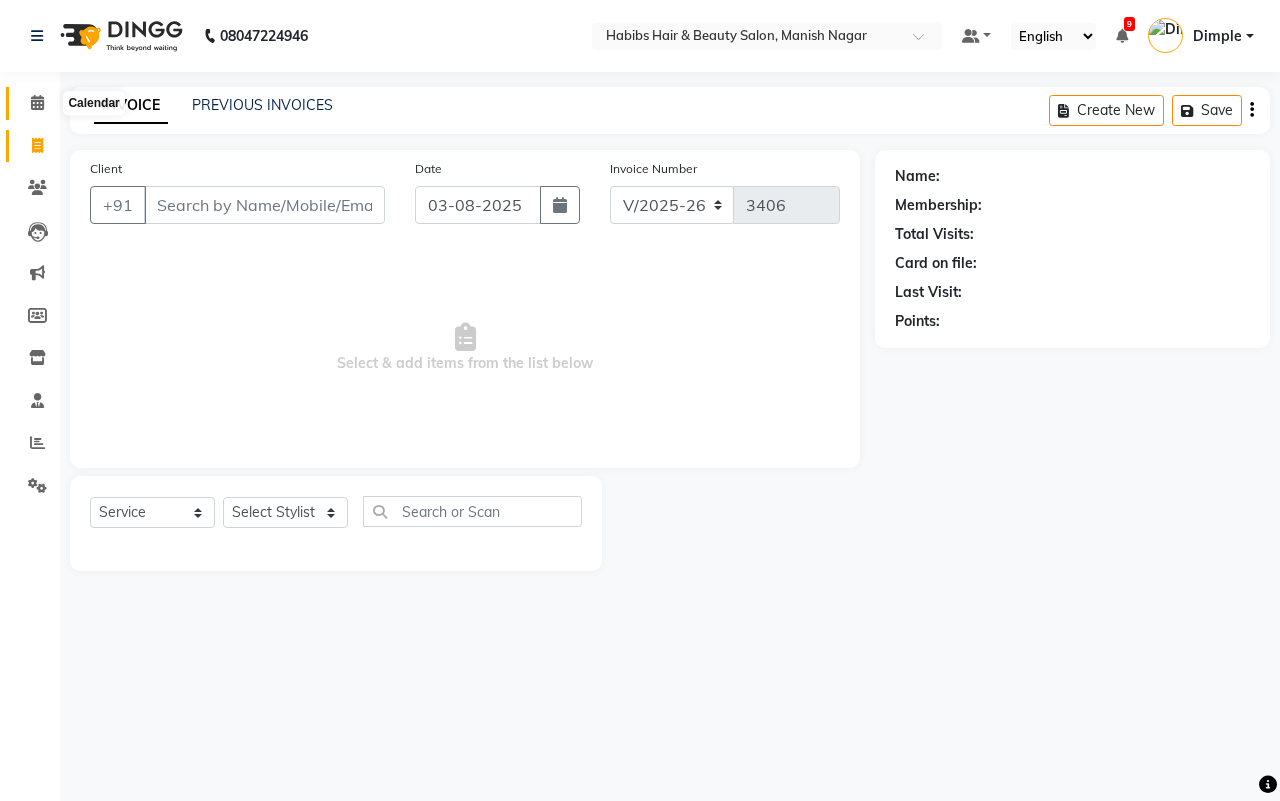 click 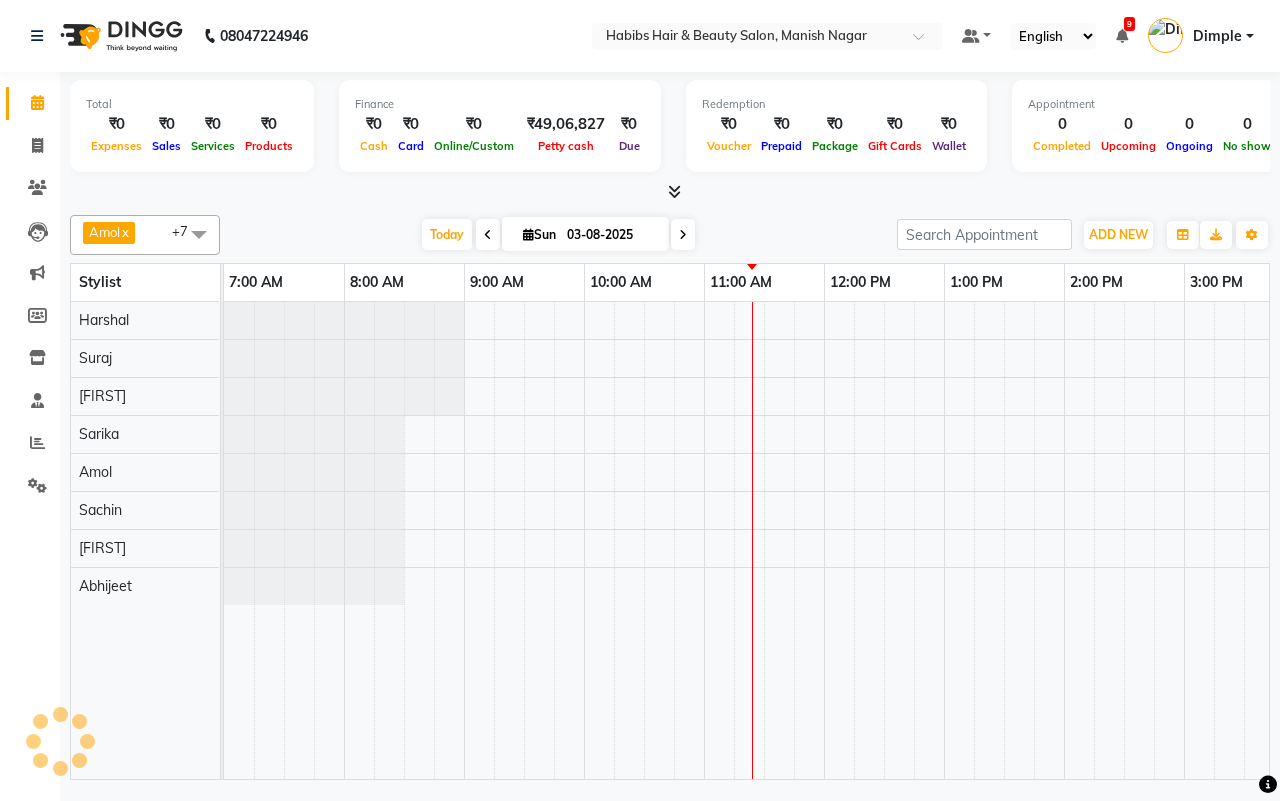 scroll, scrollTop: 0, scrollLeft: 0, axis: both 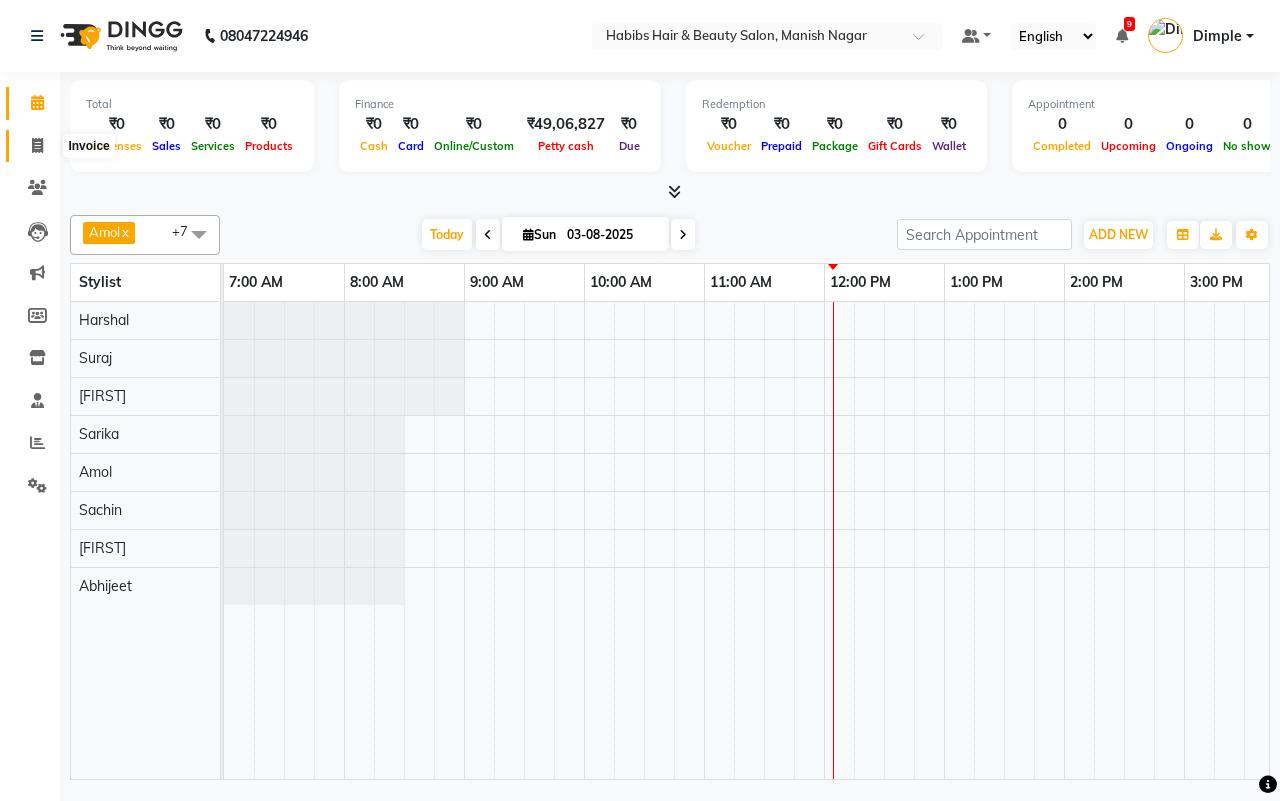 click 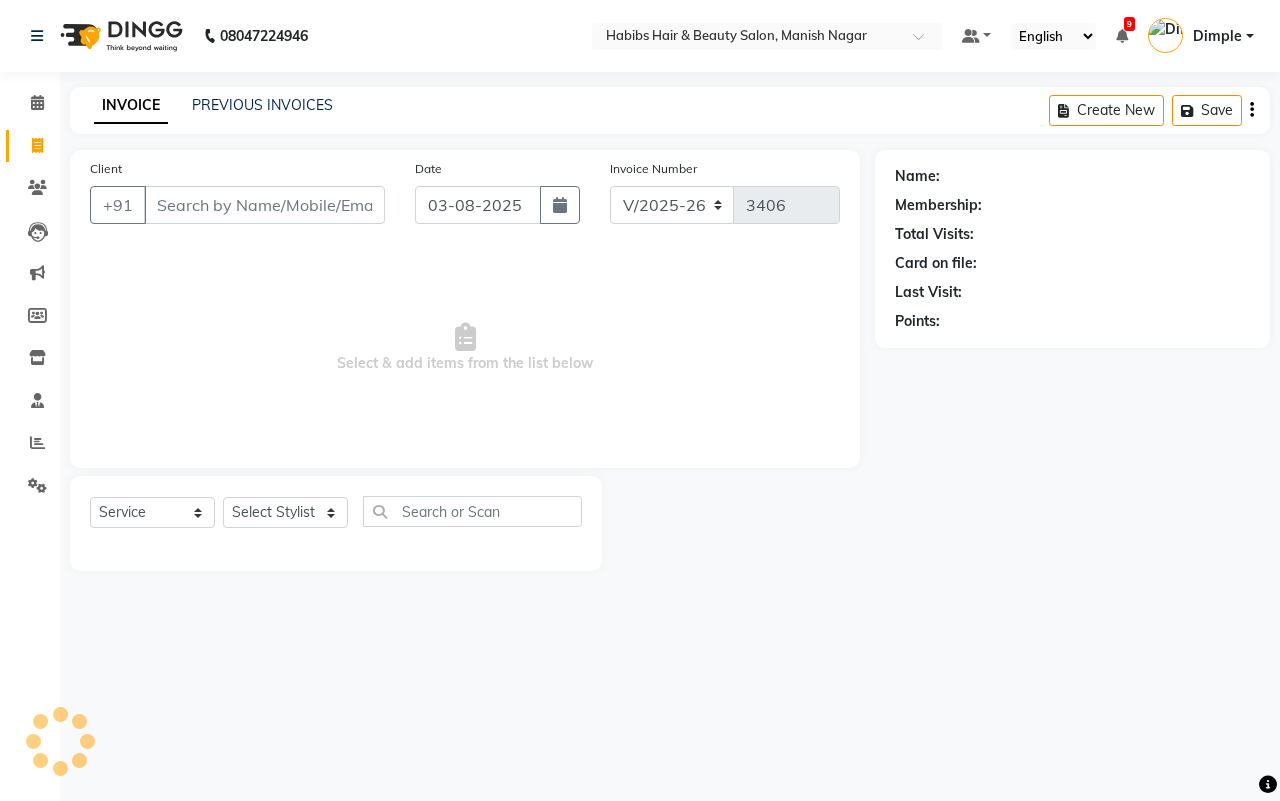 drag, startPoint x: 176, startPoint y: 210, endPoint x: 223, endPoint y: 215, distance: 47.26521 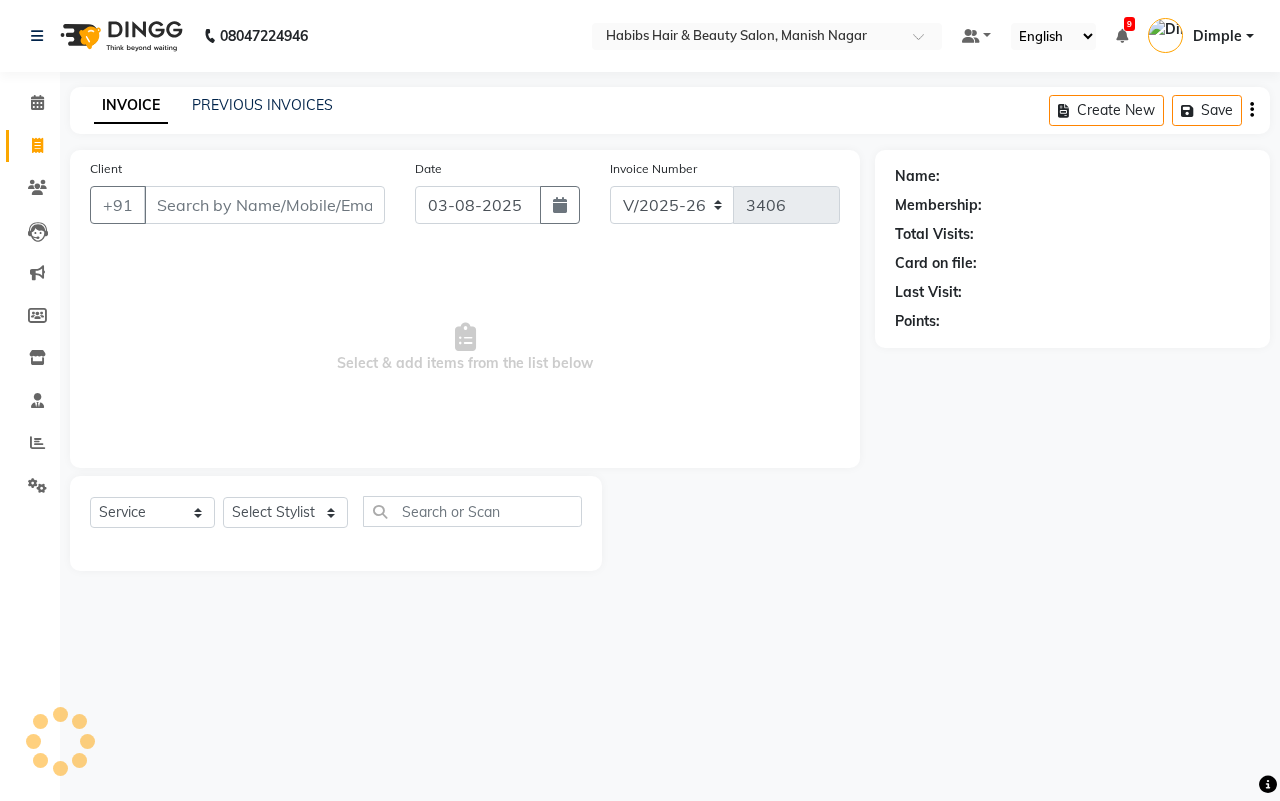 click on "Client" at bounding box center (264, 205) 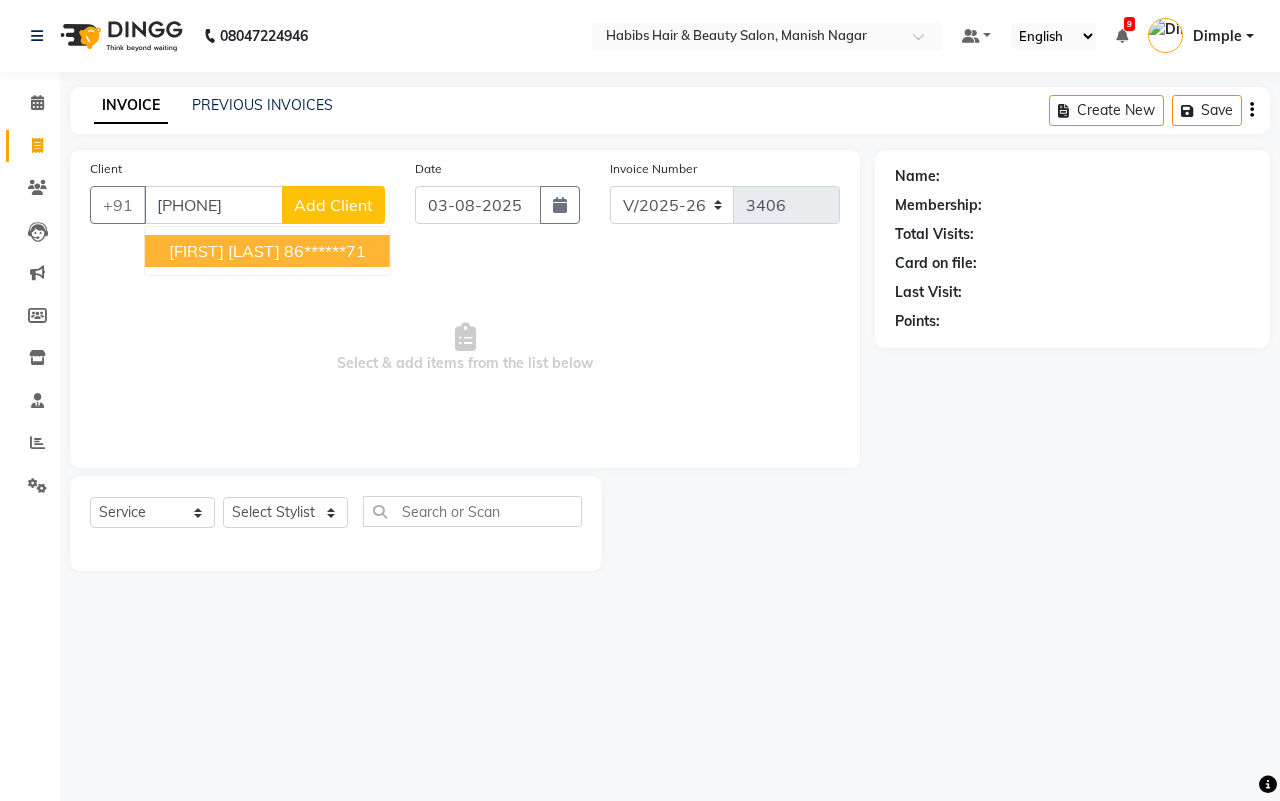 click on "86******71" at bounding box center [325, 251] 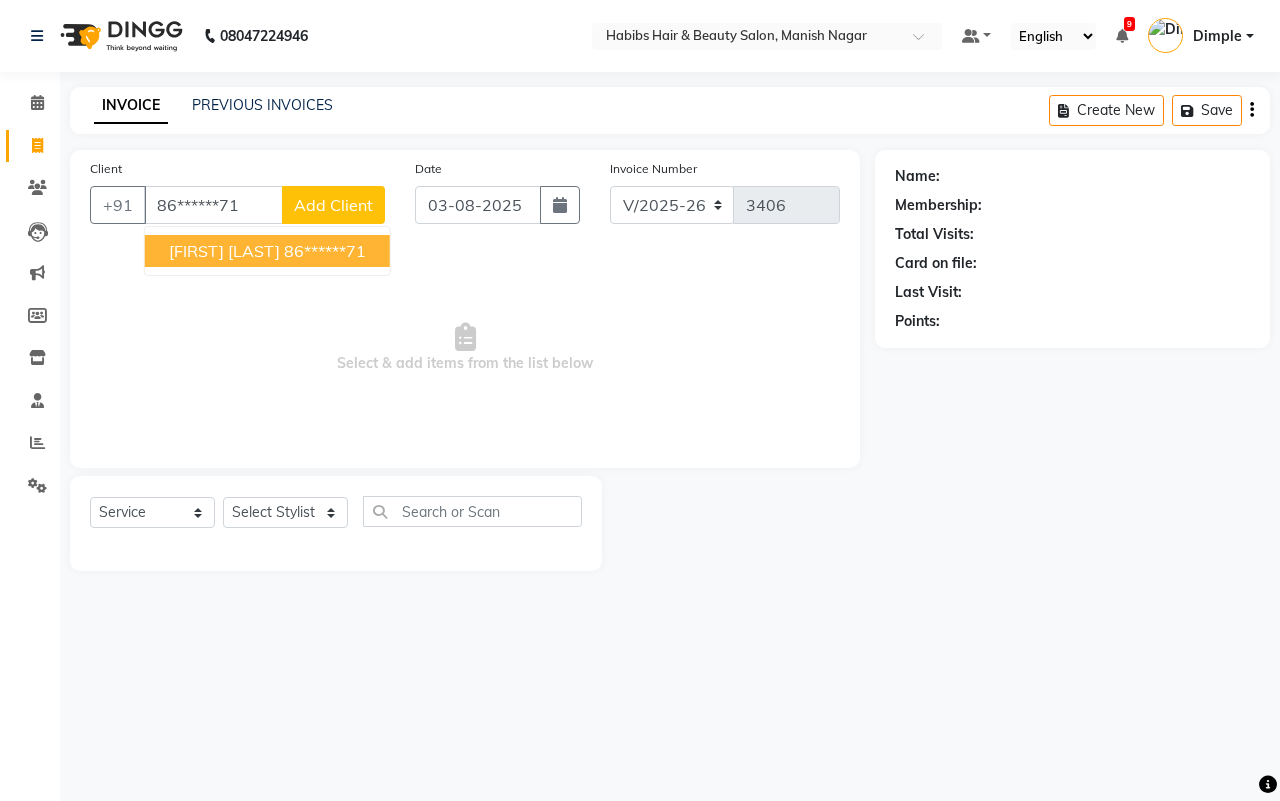 type on "86******71" 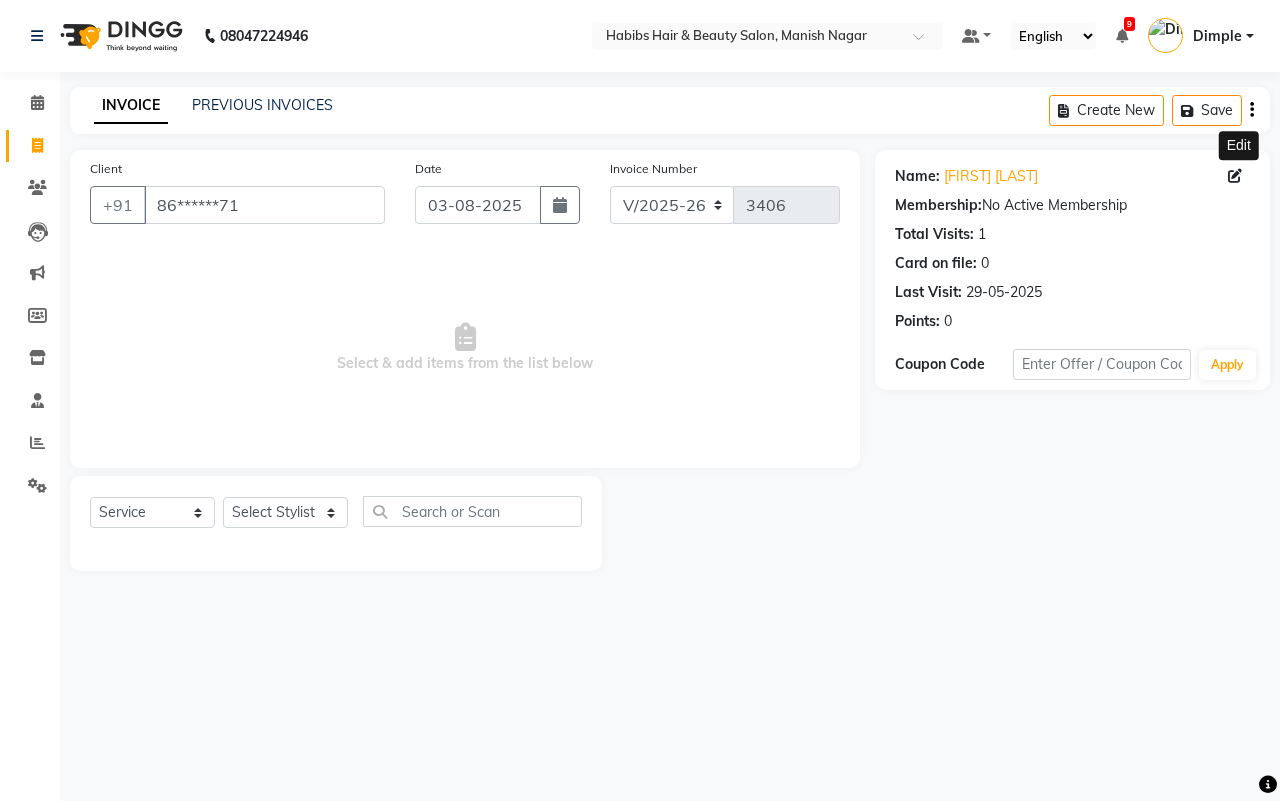 click 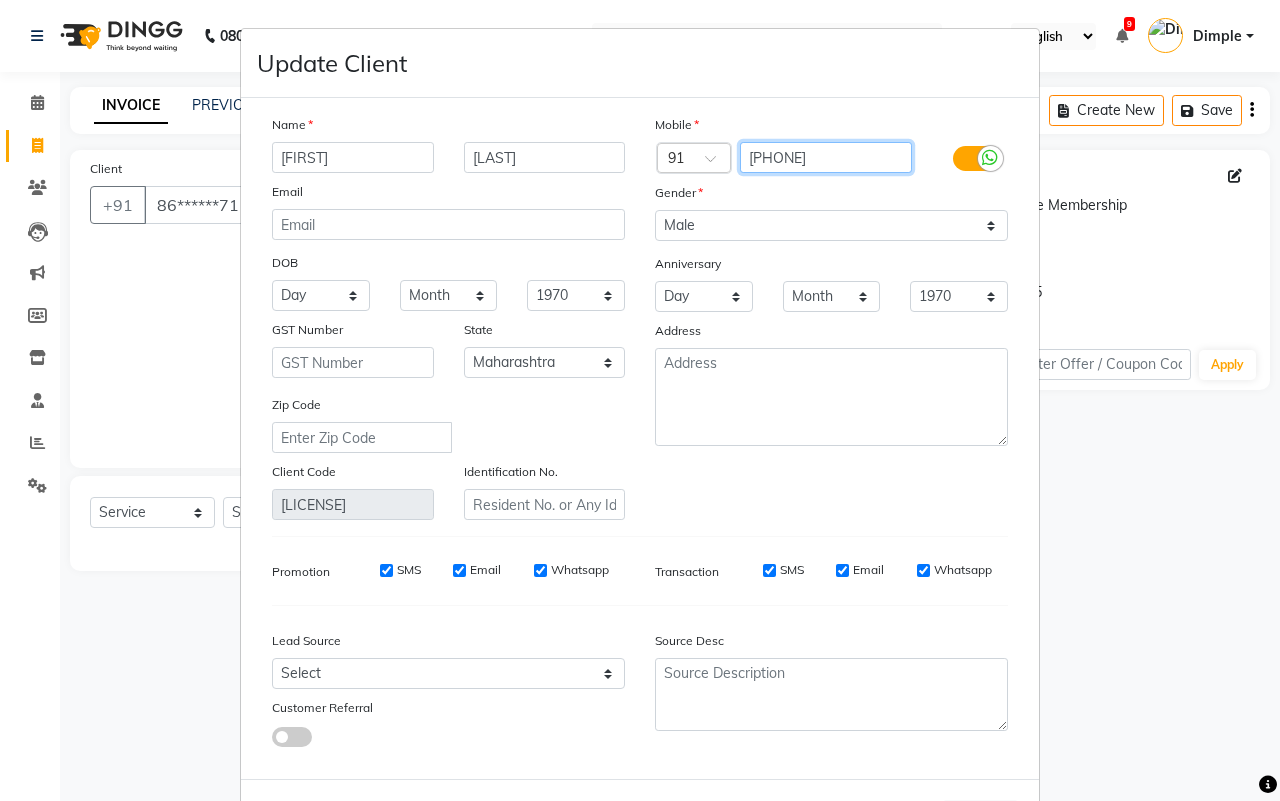 click on "[PHONE]" at bounding box center (826, 157) 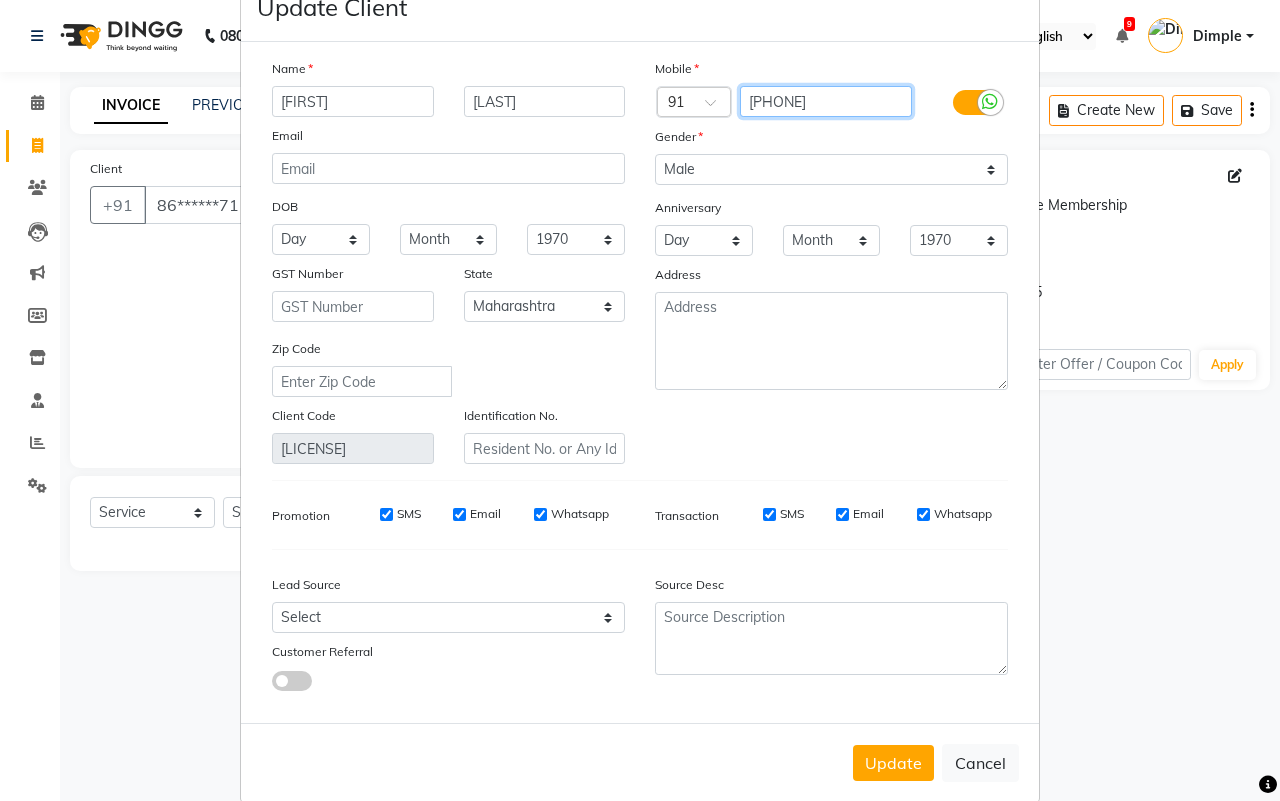 scroll, scrollTop: 80, scrollLeft: 0, axis: vertical 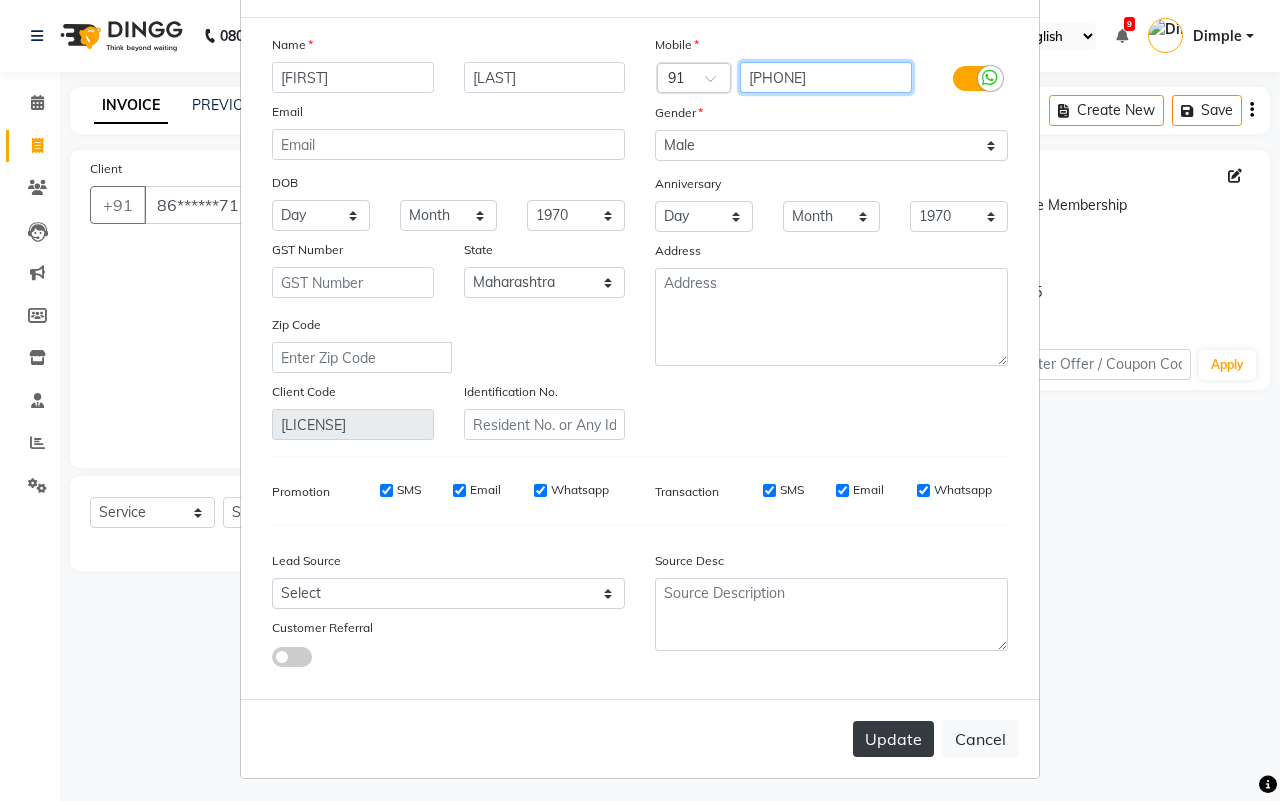 type on "[PHONE]" 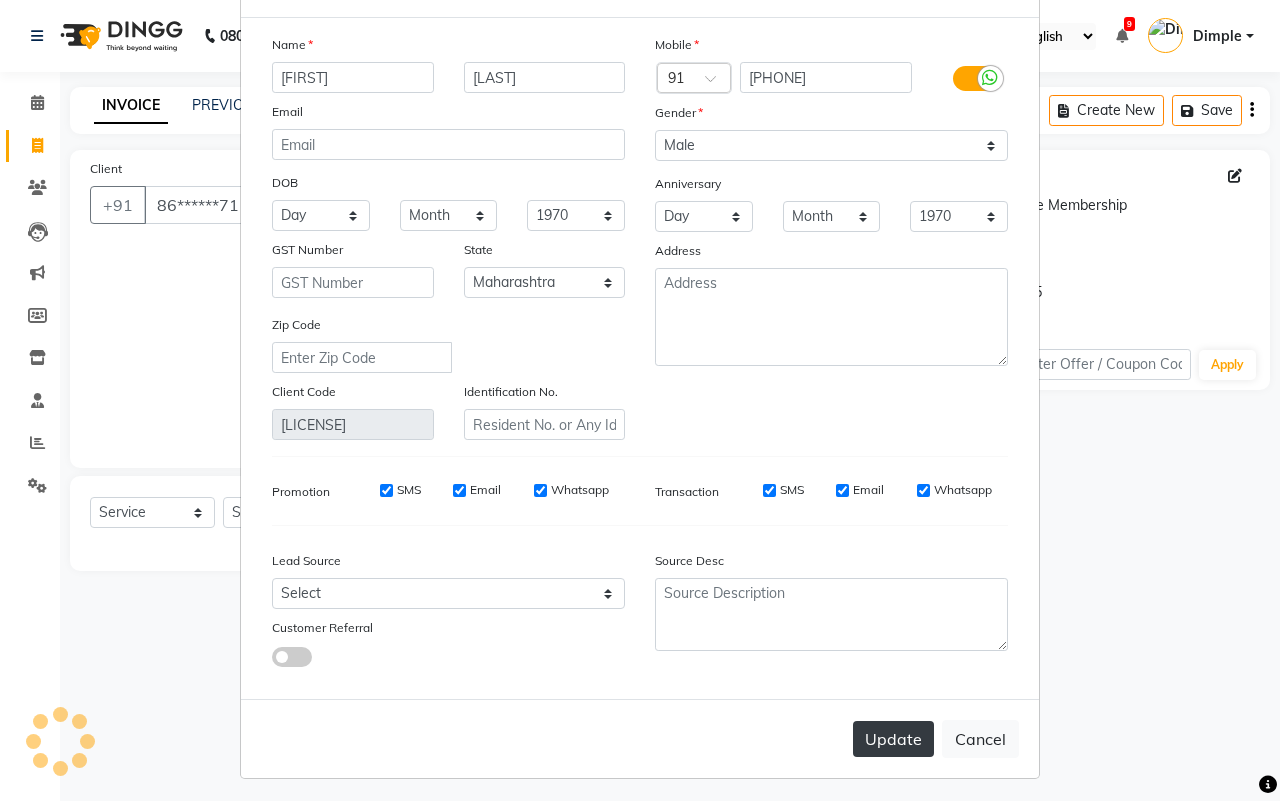 click on "Update" at bounding box center (893, 739) 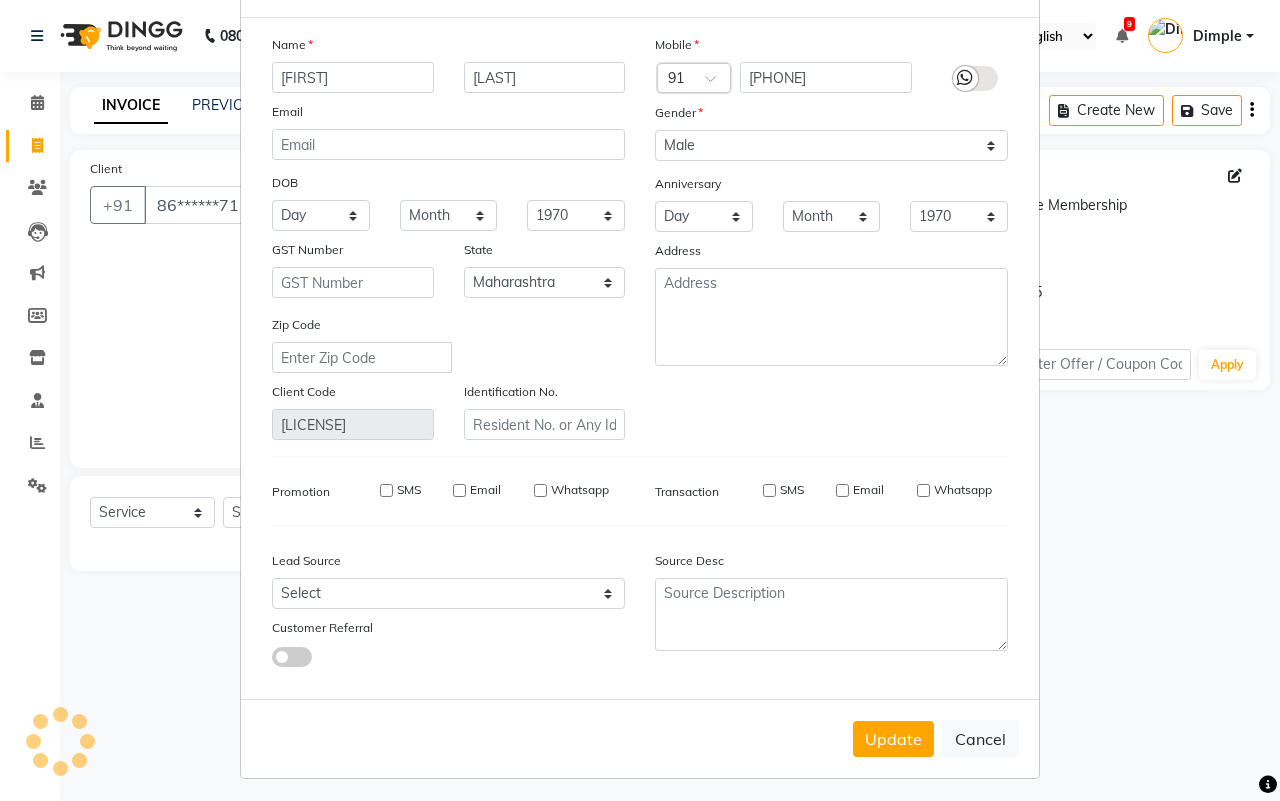 type on "86******77" 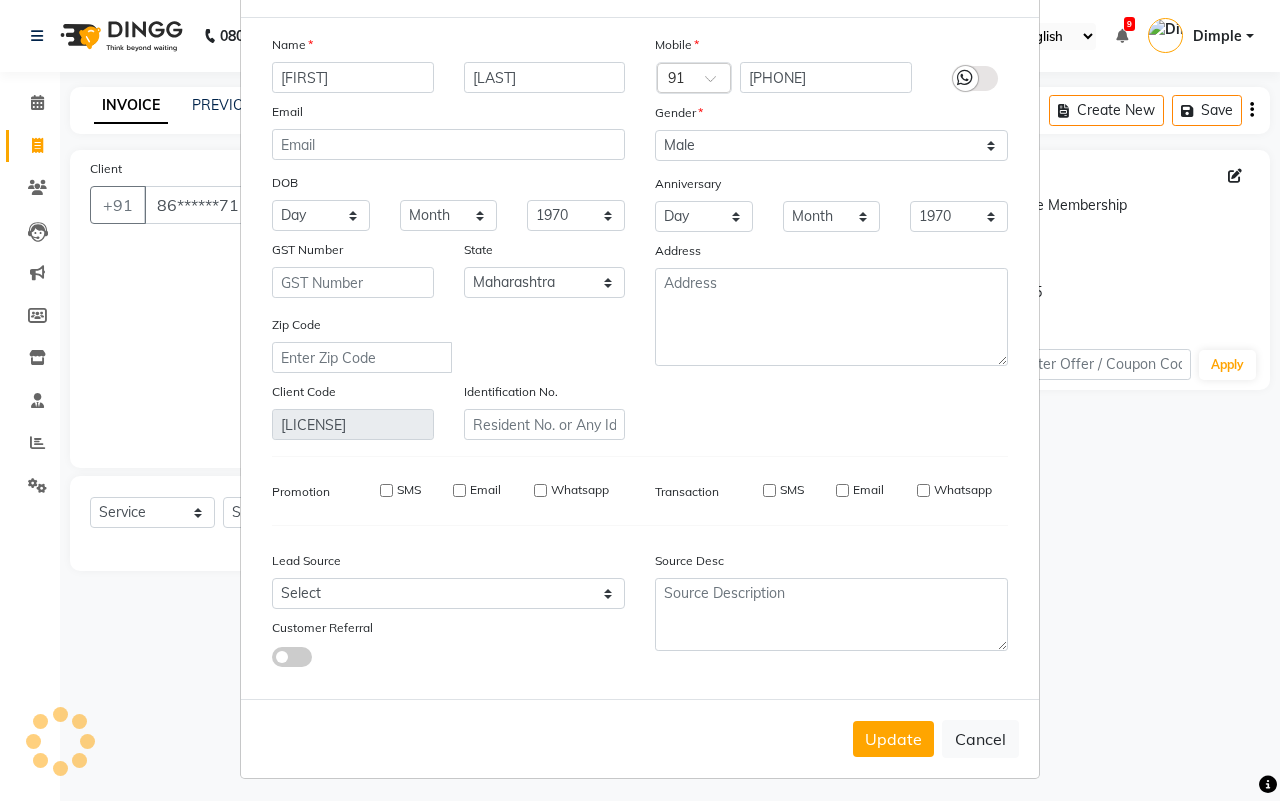 type 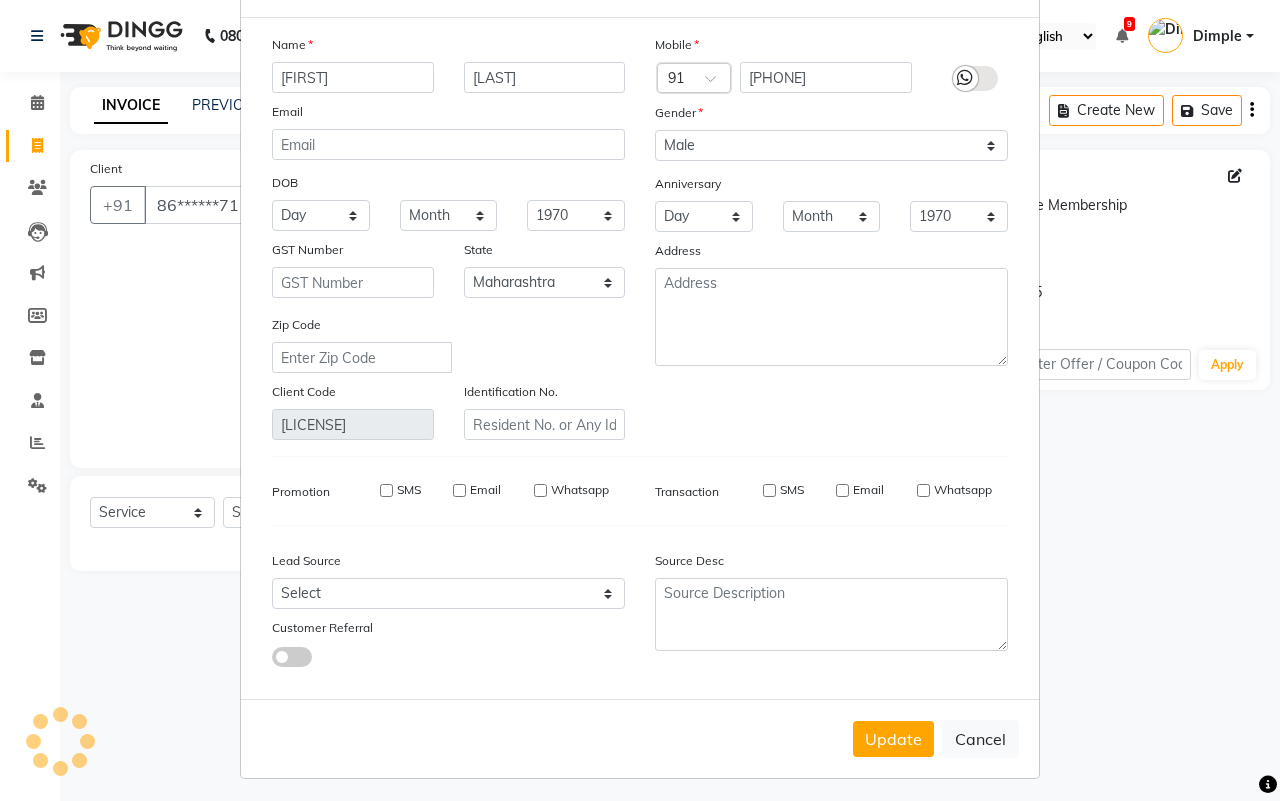 select 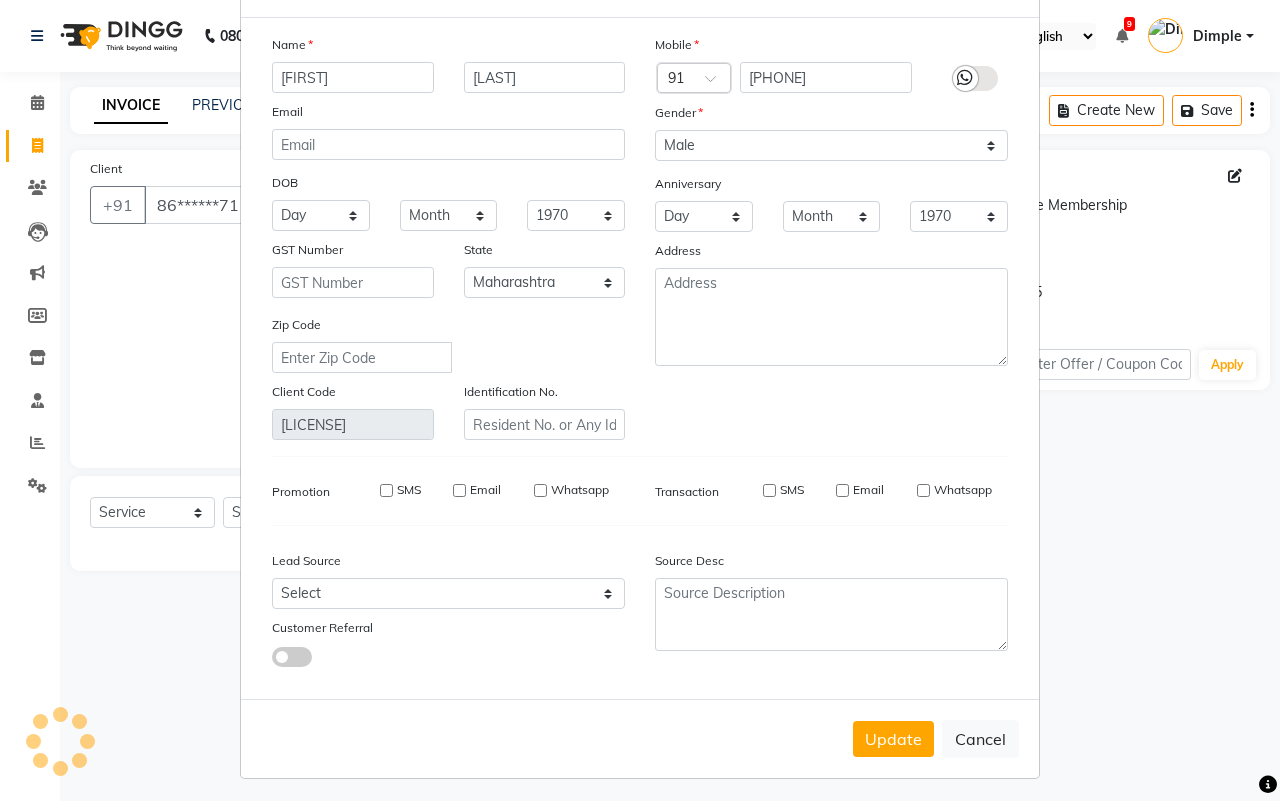 select 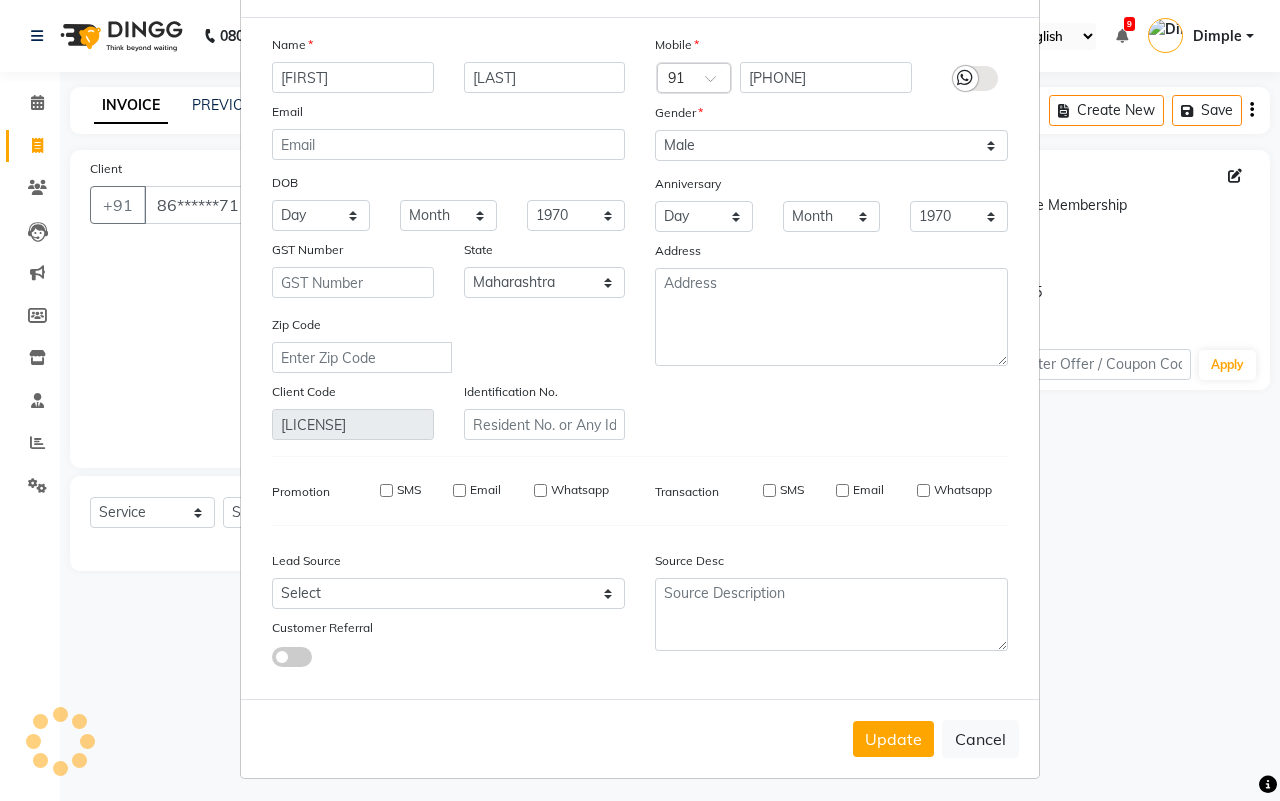 select 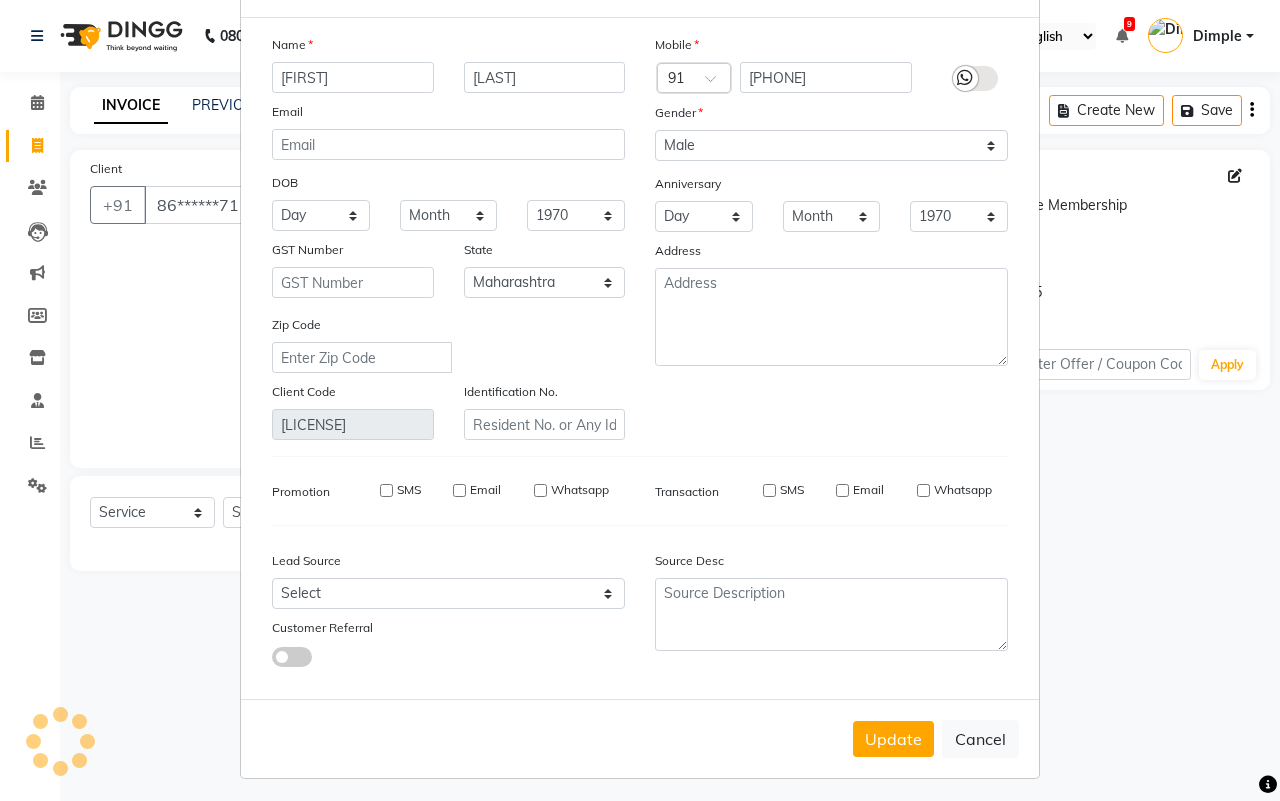 checkbox on "false" 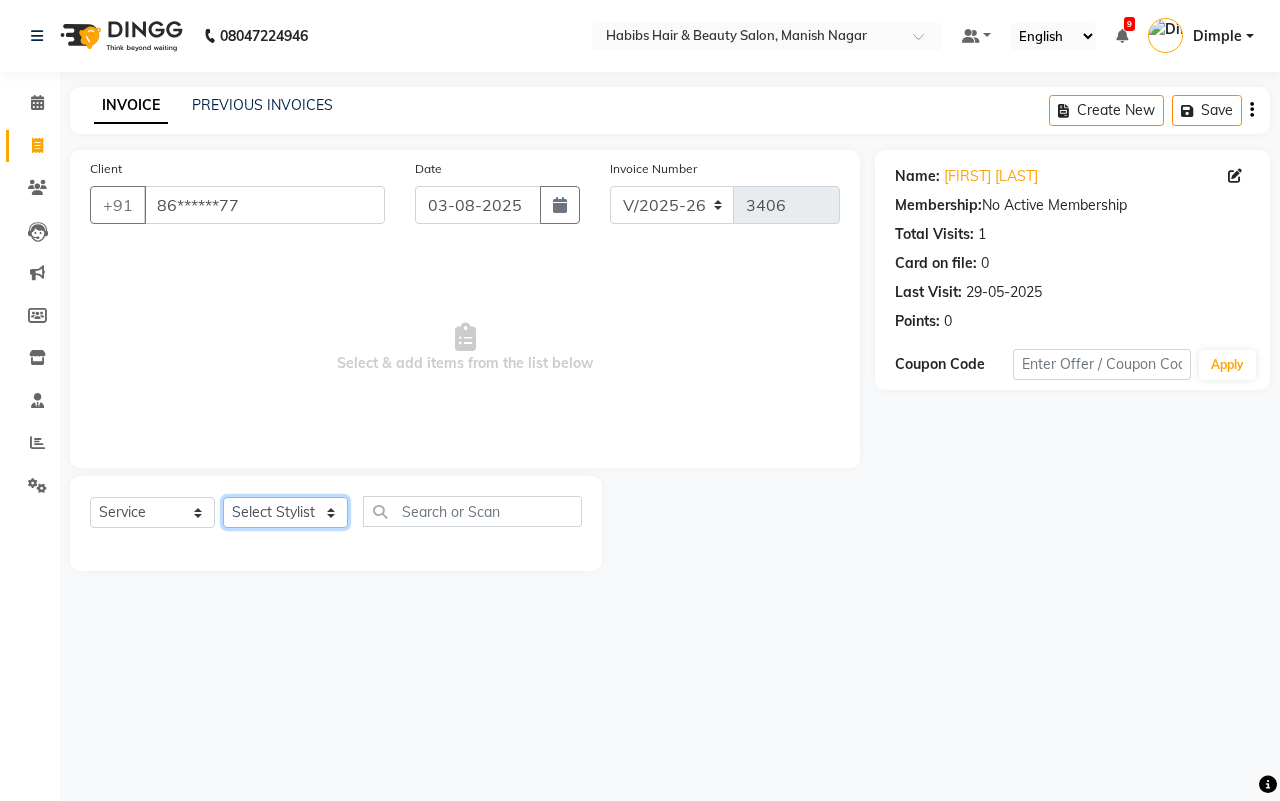 click on "Select Stylist [FIRST] [FIRST] [FIRST] [FIRST] [FIRST] [FIRST] [FIRST] [FIRST] [FIRST] [FIRST] [FIRST]" 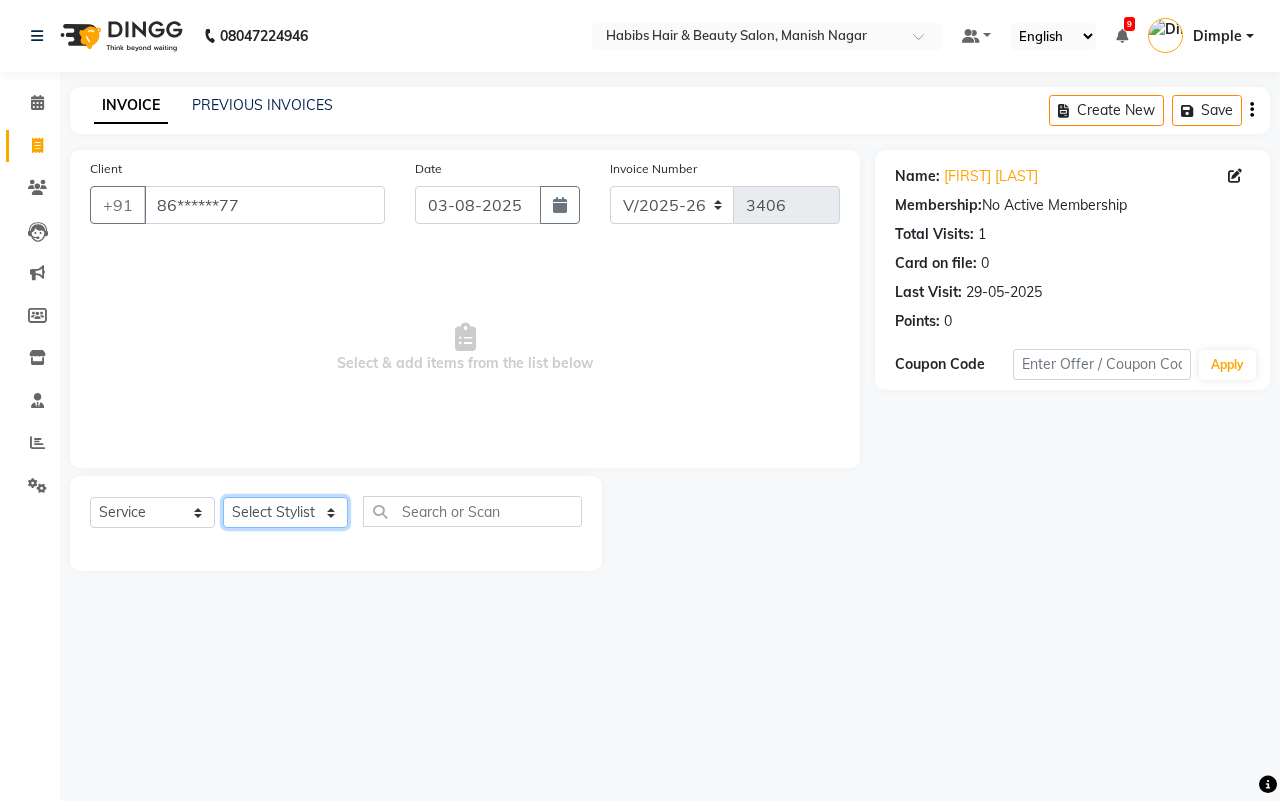 select on "62737" 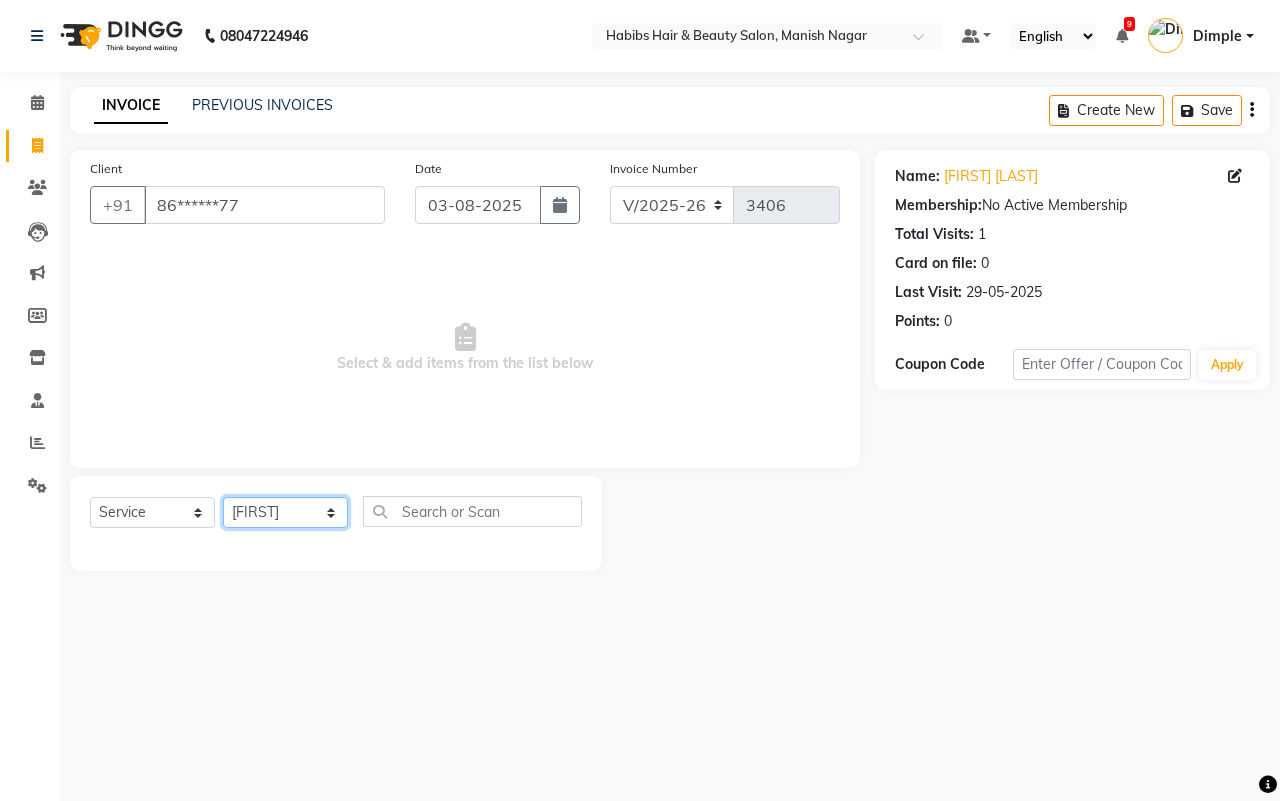 click on "Select Stylist [FIRST] [FIRST] [FIRST] [FIRST] [FIRST] [FIRST] [FIRST] [FIRST] [FIRST] [FIRST] [FIRST]" 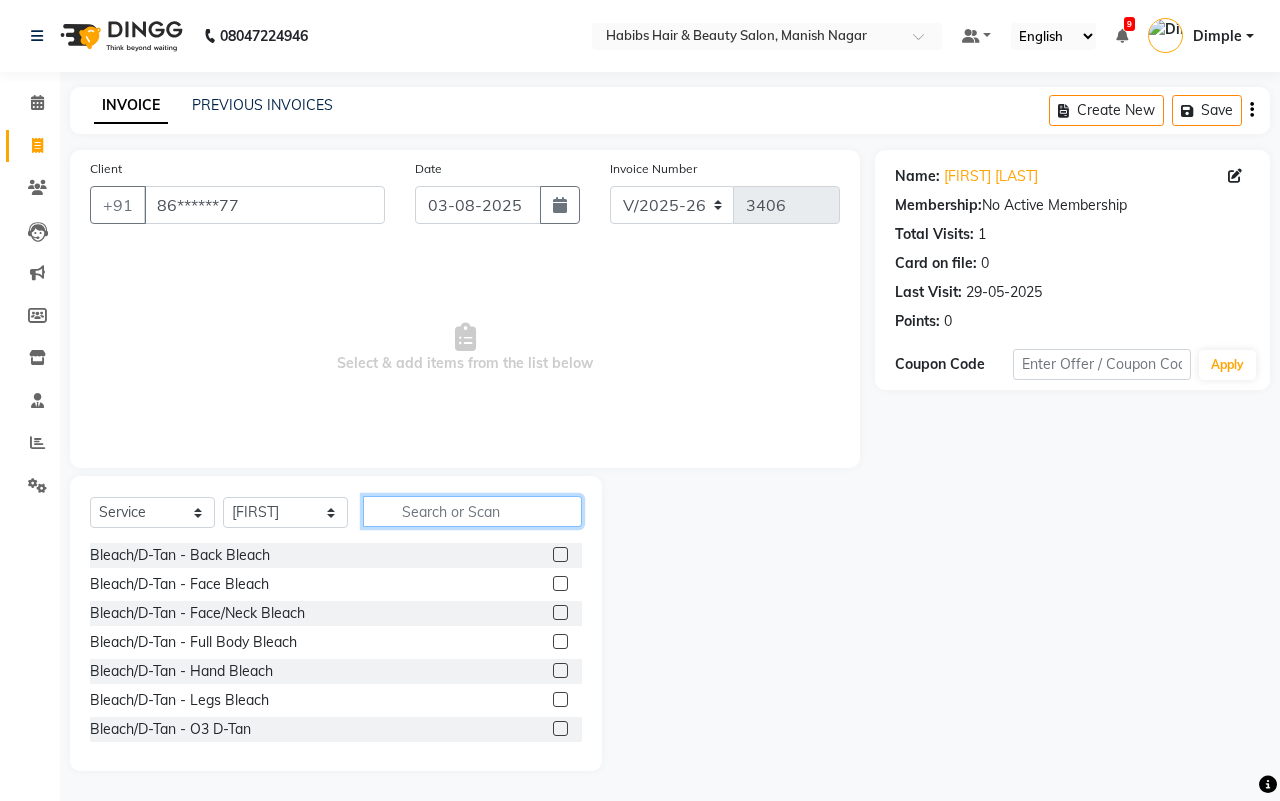 click 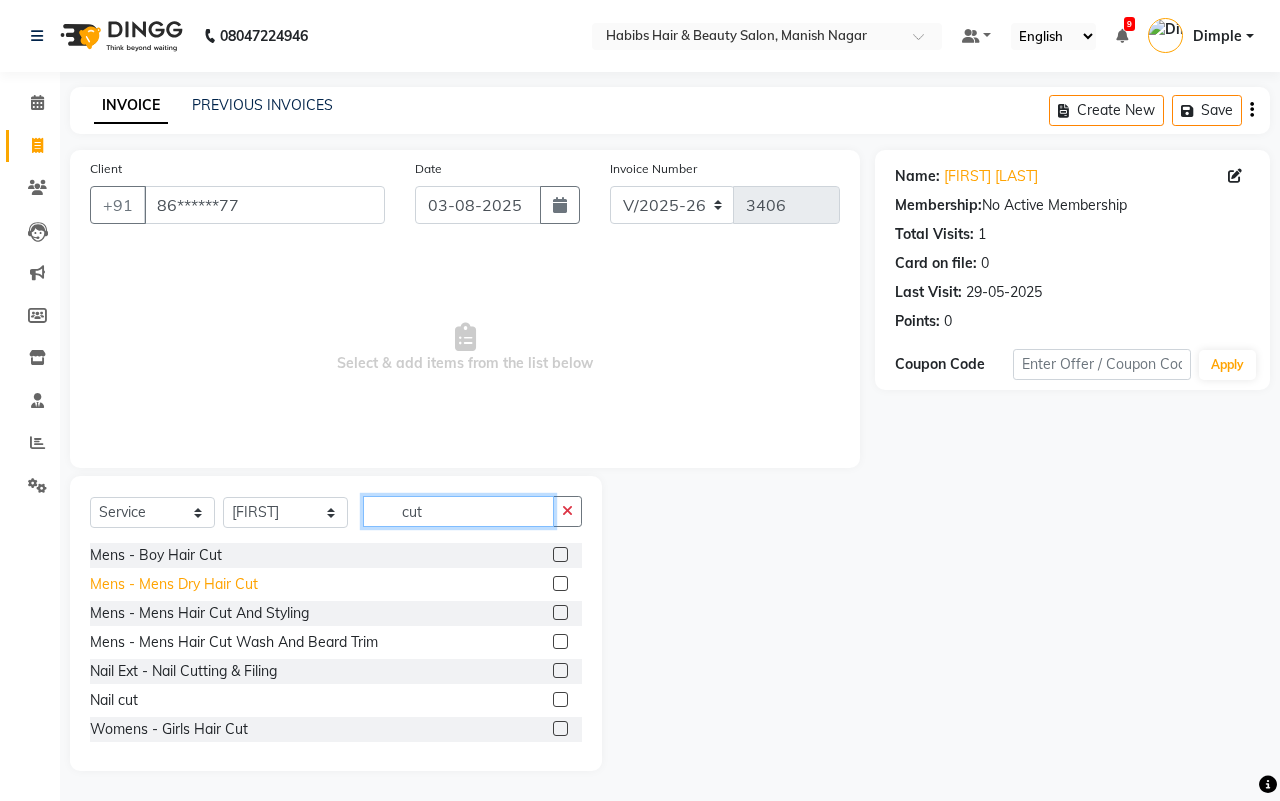 type on "cut" 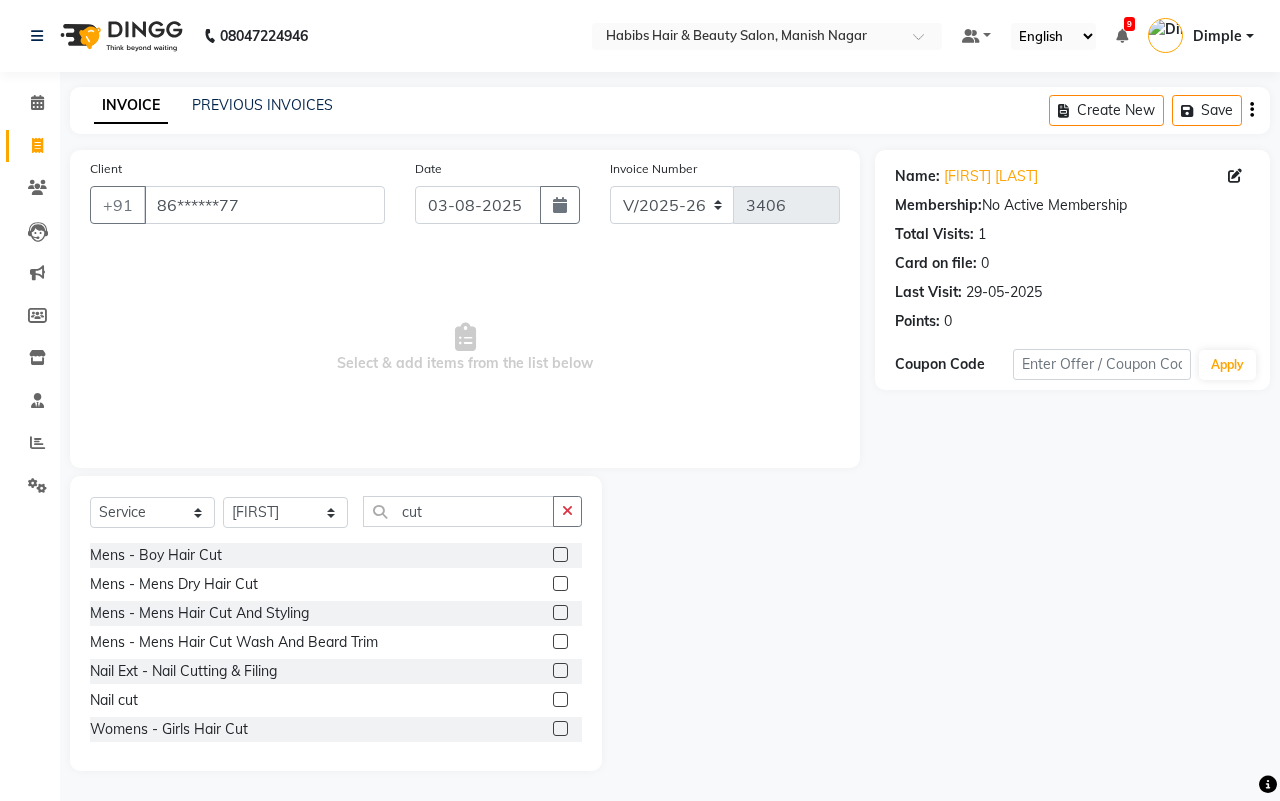 drag, startPoint x: 238, startPoint y: 580, endPoint x: 596, endPoint y: 533, distance: 361.07202 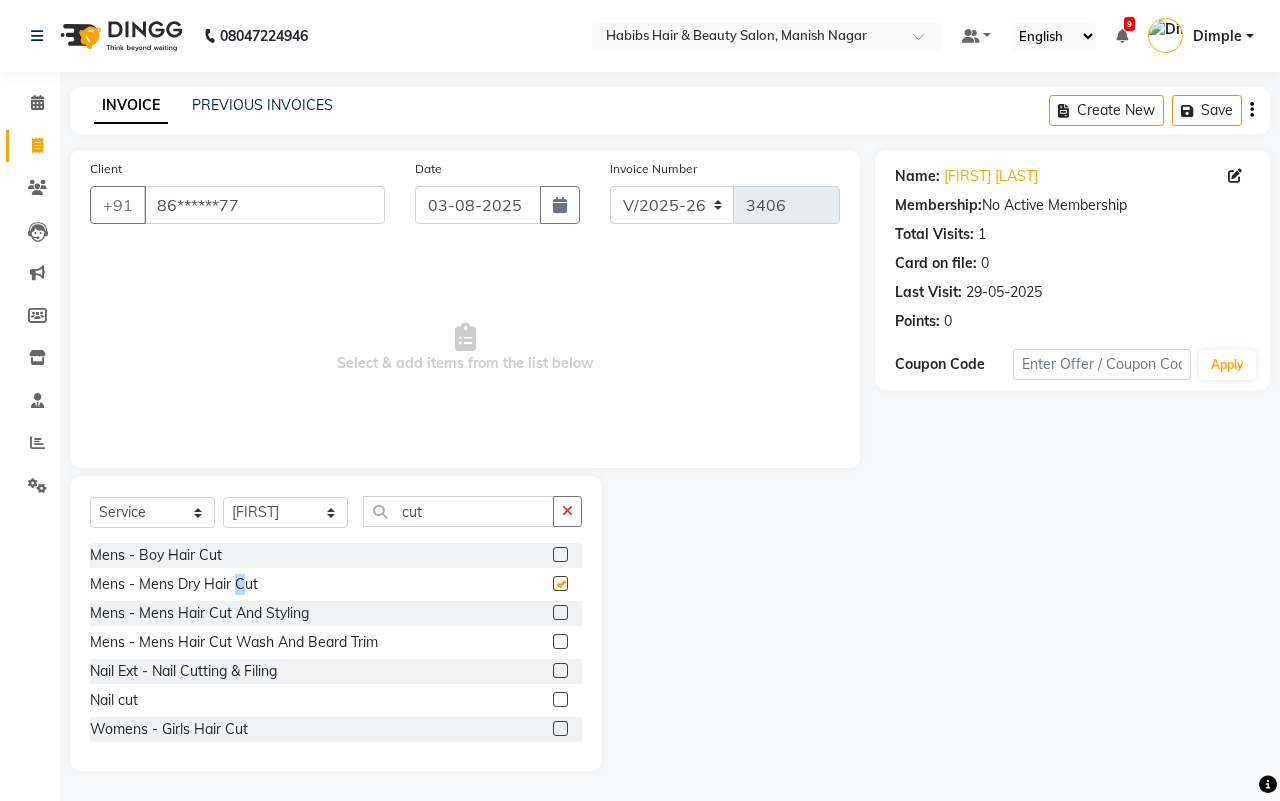 checkbox on "false" 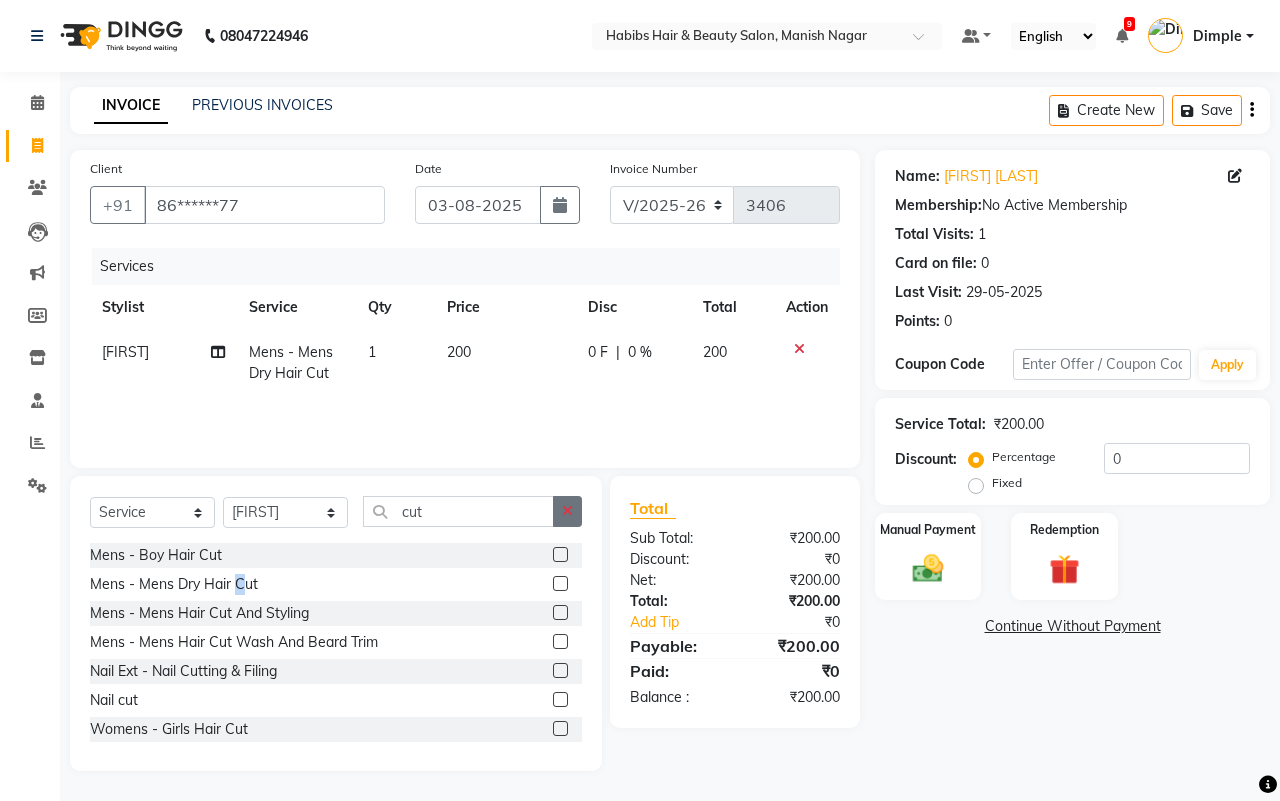 click 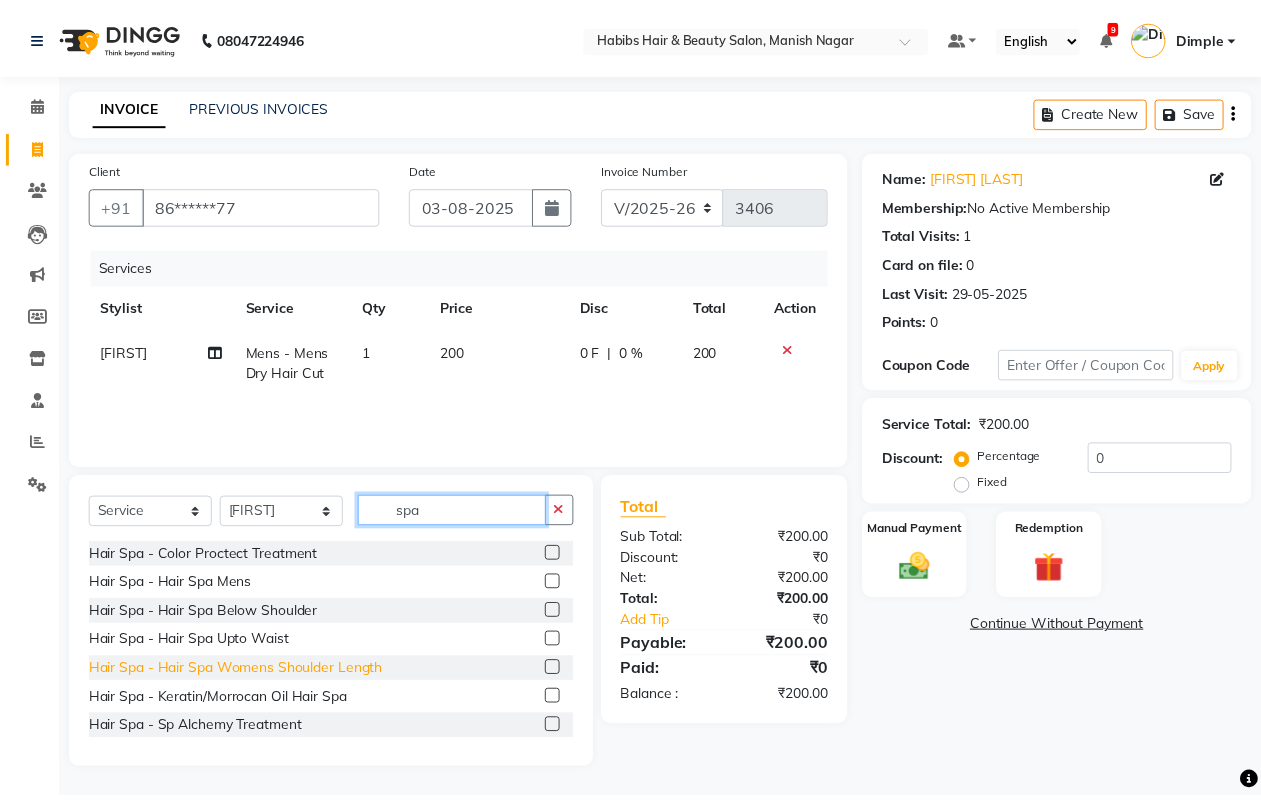 scroll, scrollTop: 205, scrollLeft: 0, axis: vertical 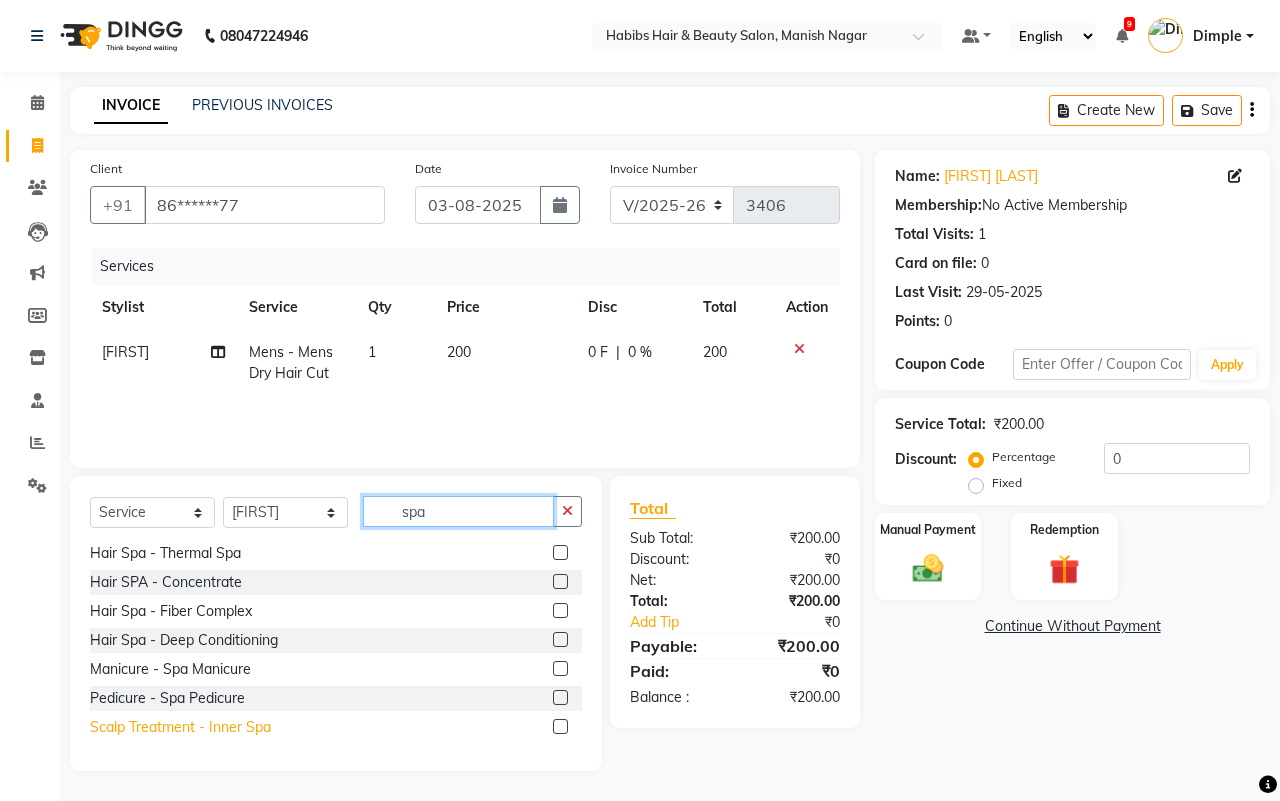 type on "spa" 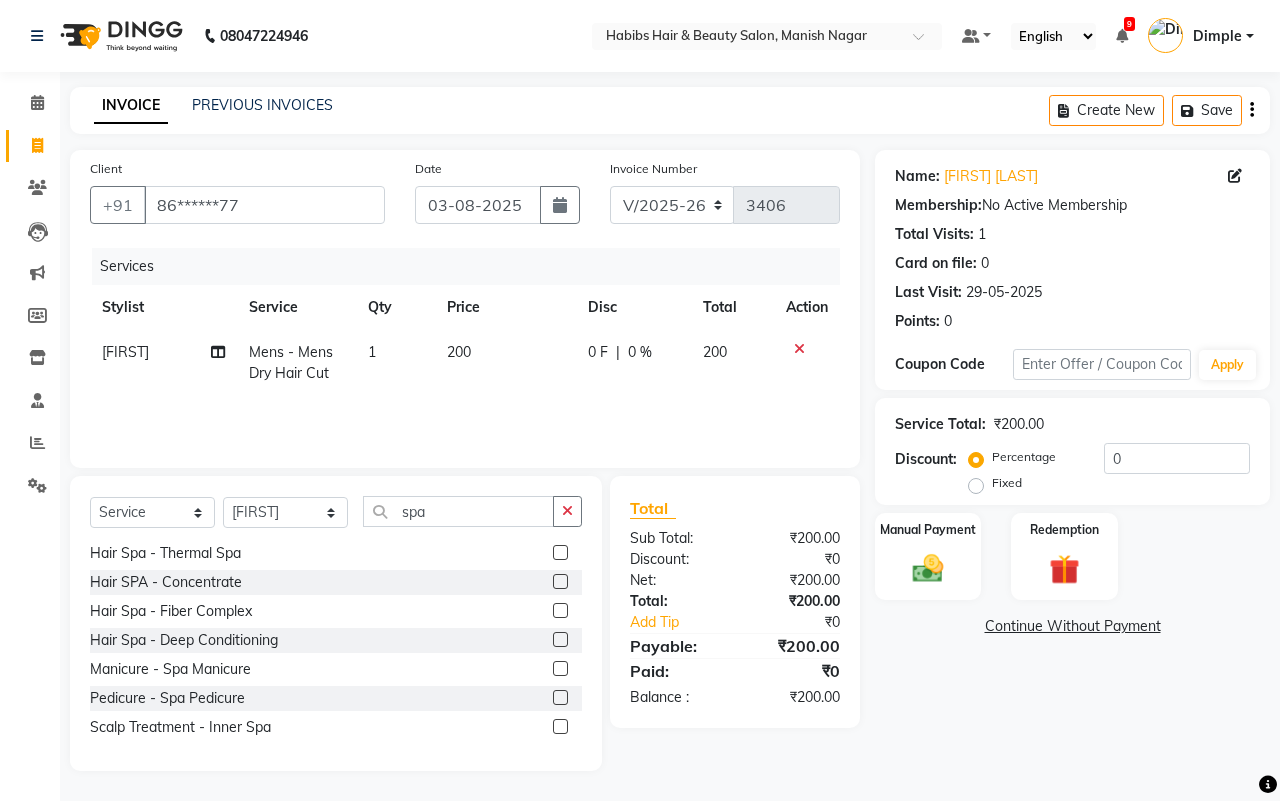 drag, startPoint x: 238, startPoint y: 727, endPoint x: 287, endPoint y: 641, distance: 98.9798 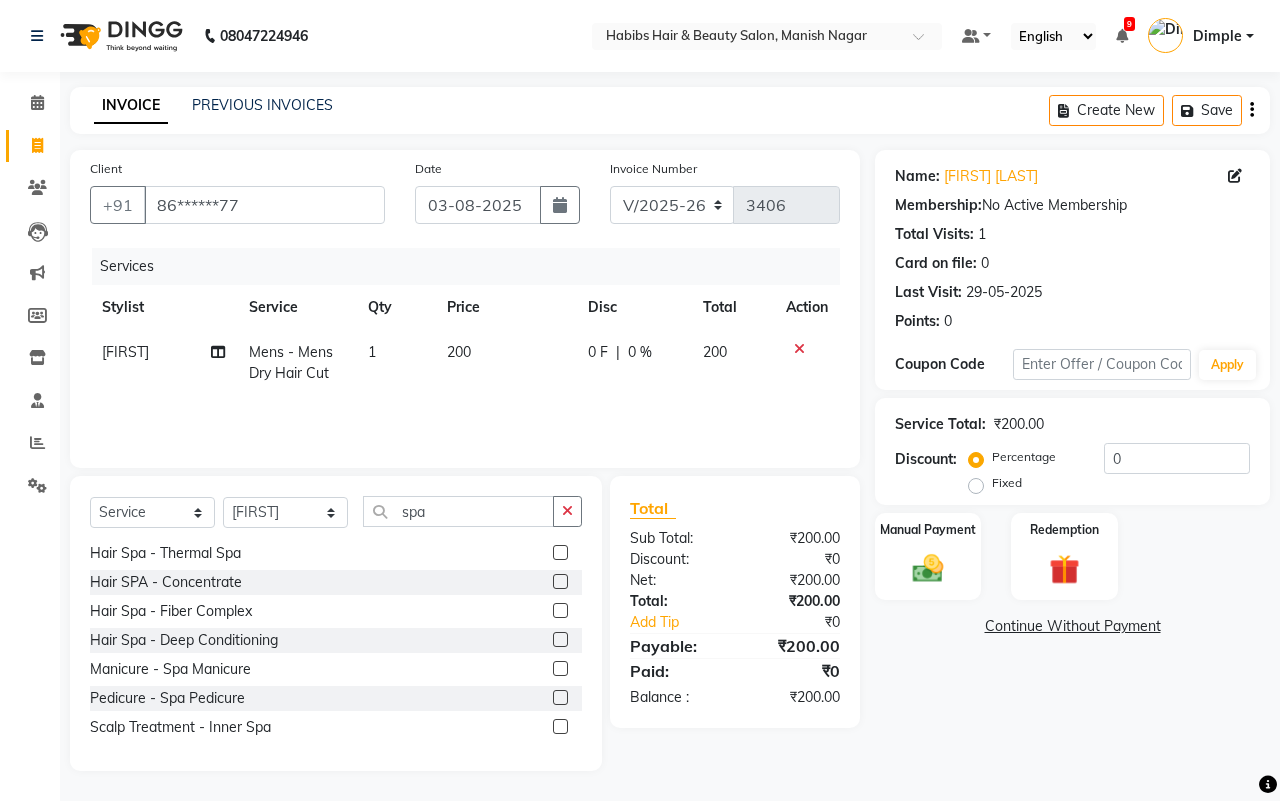 click on "Scalp Treatment - Inner Spa" 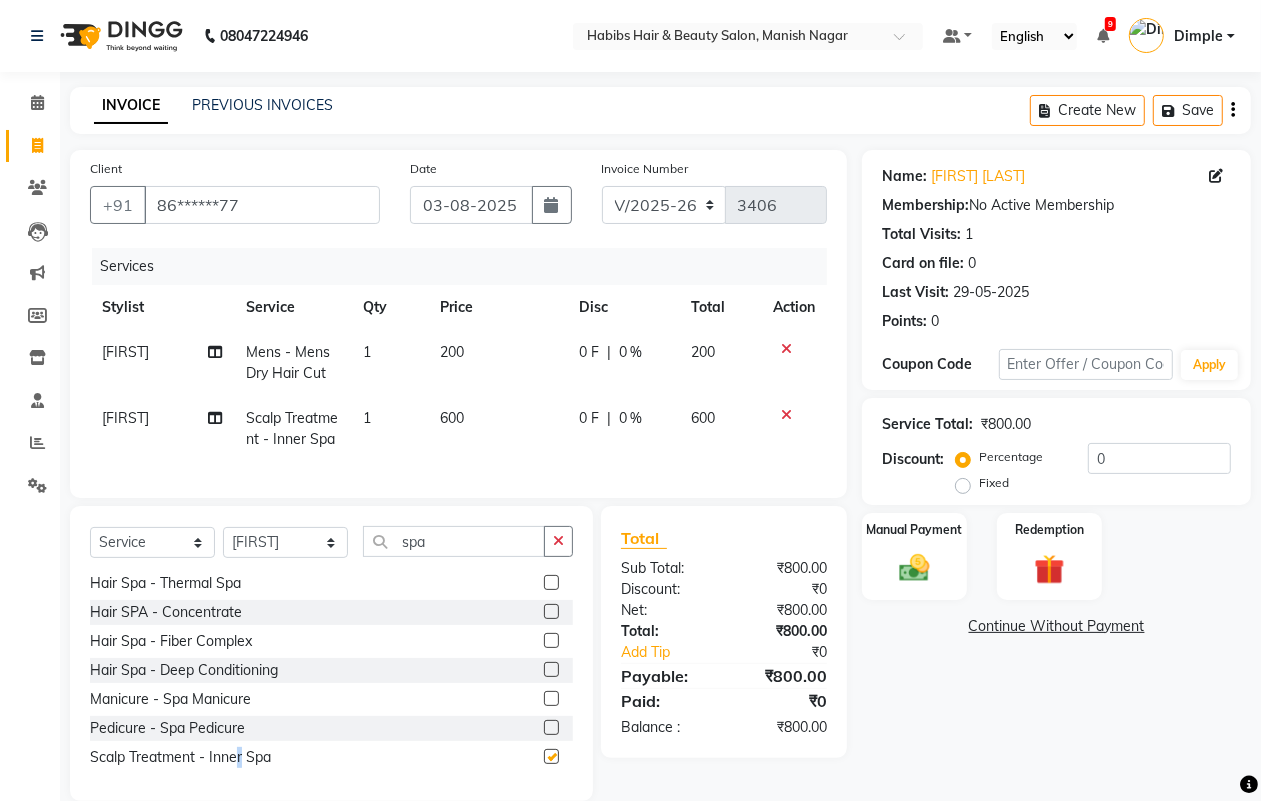 checkbox on "false" 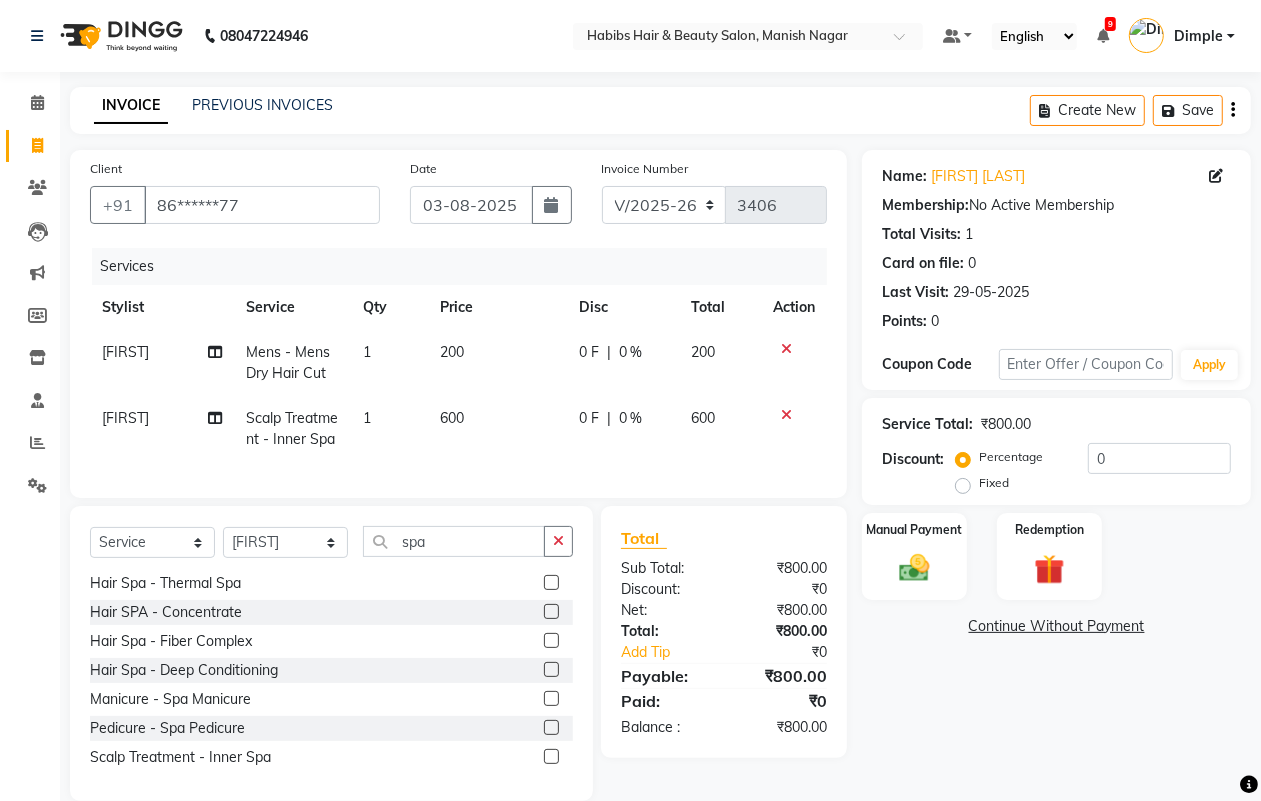 click on "600" 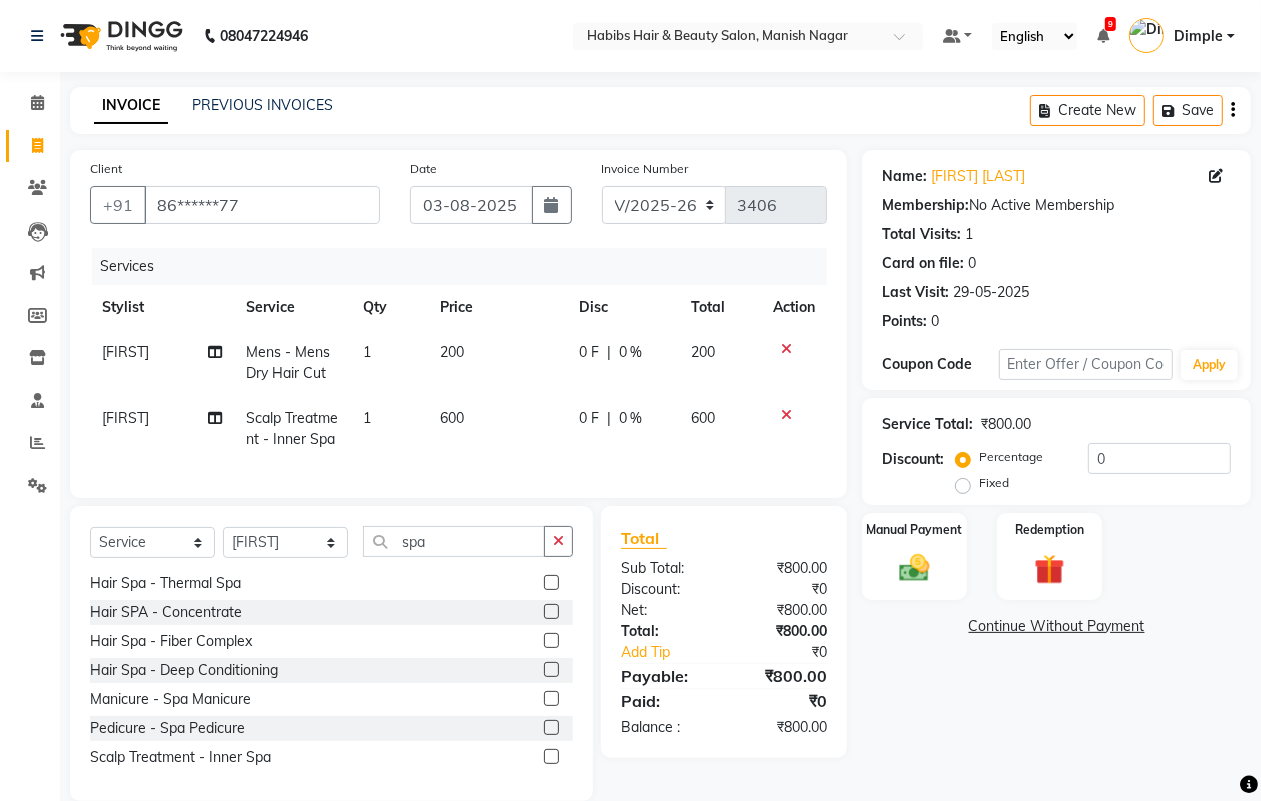 select on "62737" 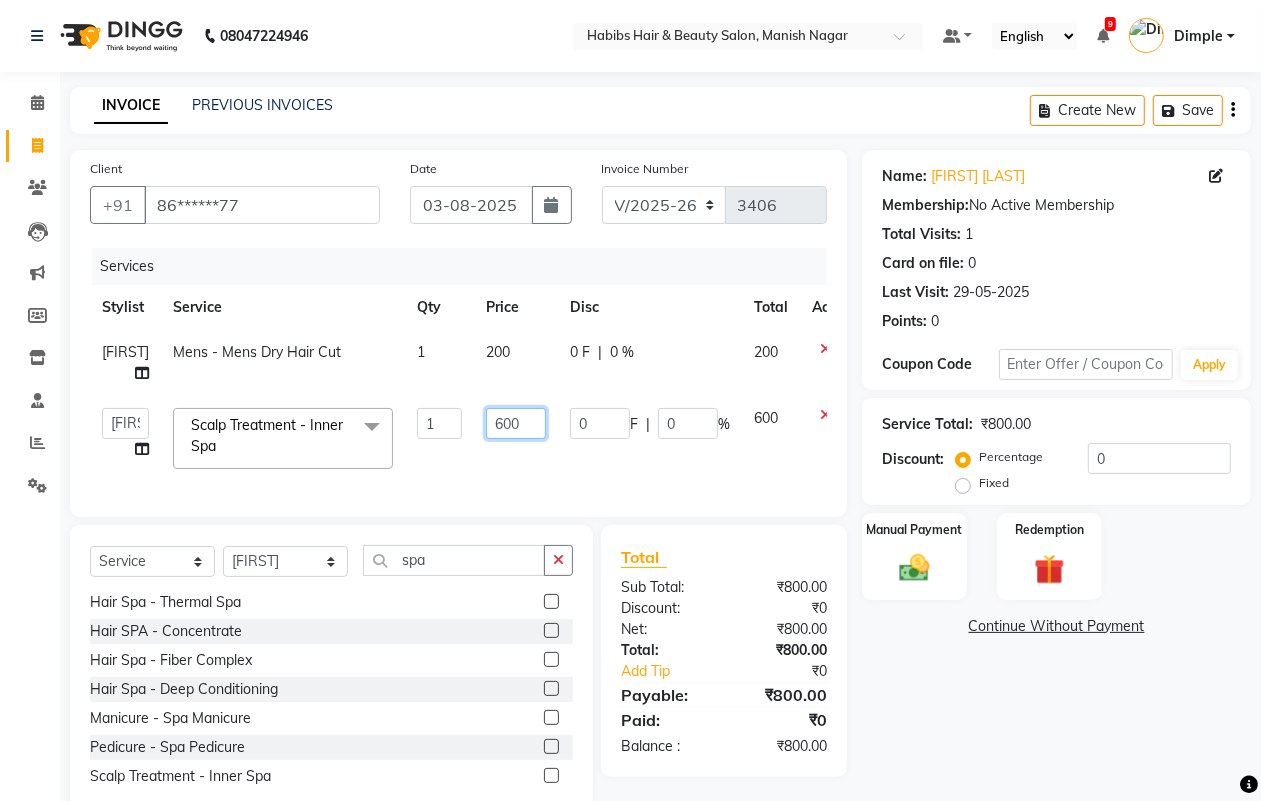 click on "600" 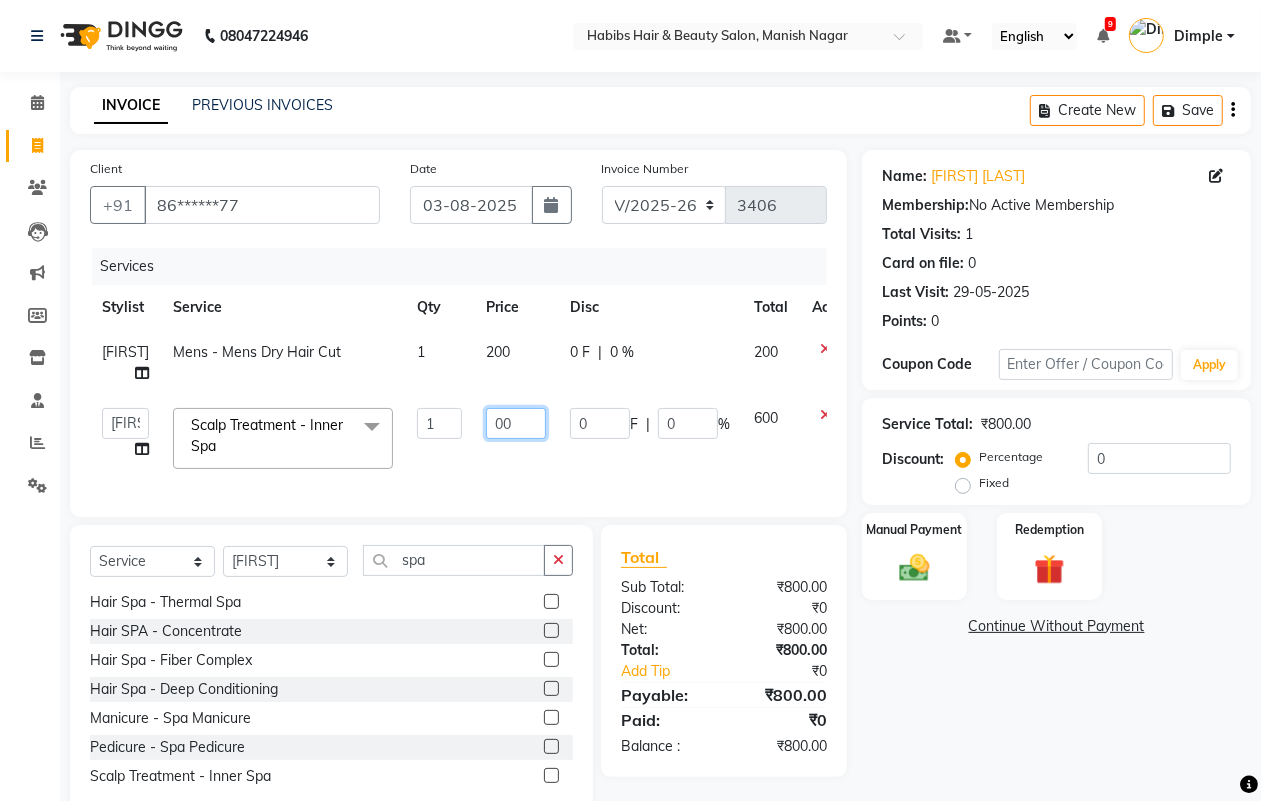 type on "400" 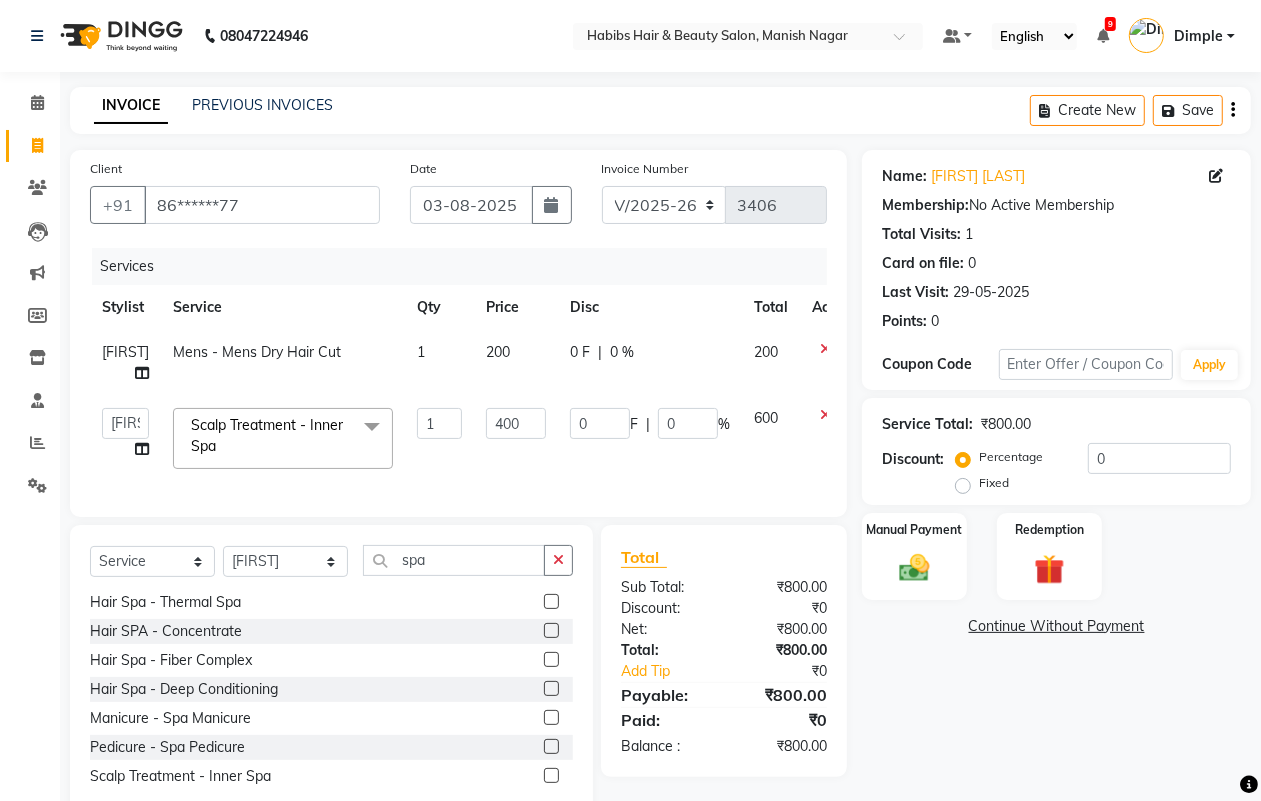 click on "Name: [FIRST] [LAST] Membership:  No Active Membership  Total Visits:  1 Card on file:  0 Last Visit:   29-05-2025 Points:   0  Coupon Code Apply Service Total:  ₹800.00  Discount:  Percentage   Fixed  0 Manual Payment Redemption  Continue Without Payment" 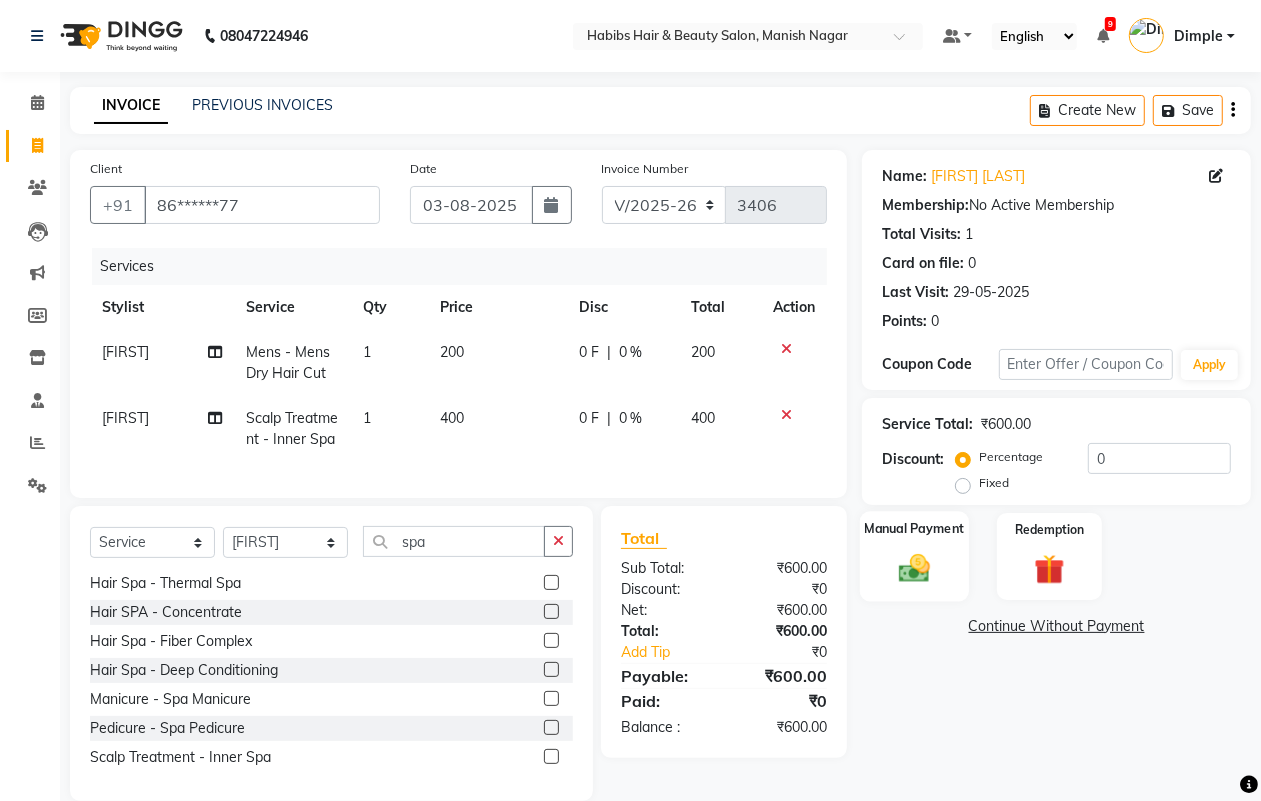 click on "Manual Payment" 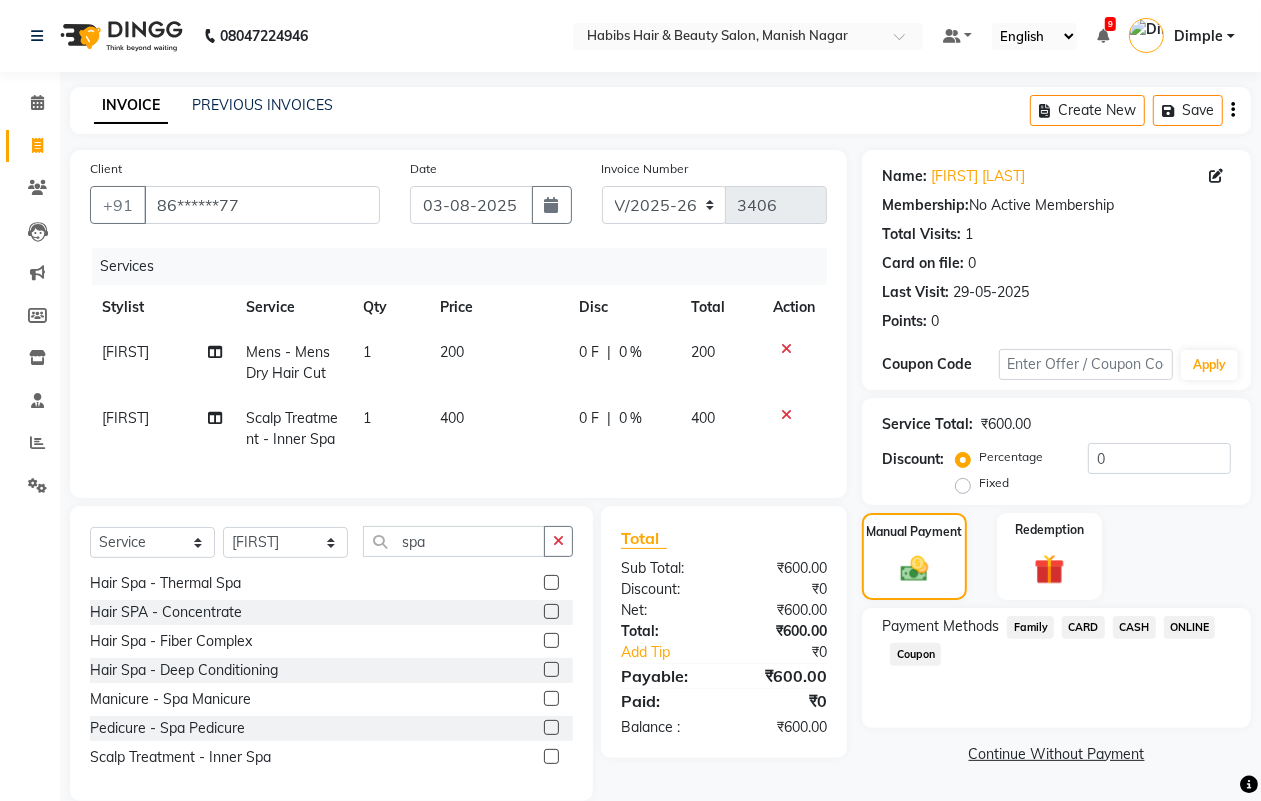 click on "ONLINE" 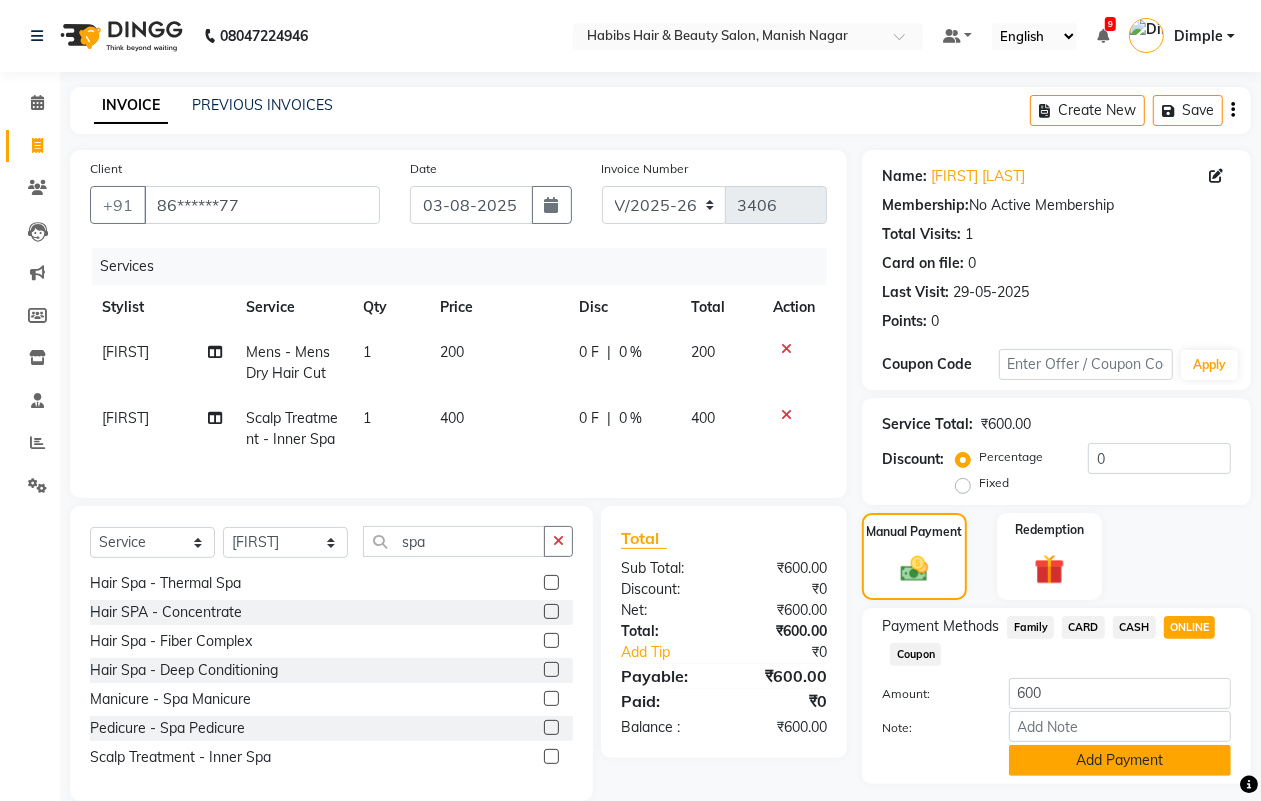 click on "Add Payment" 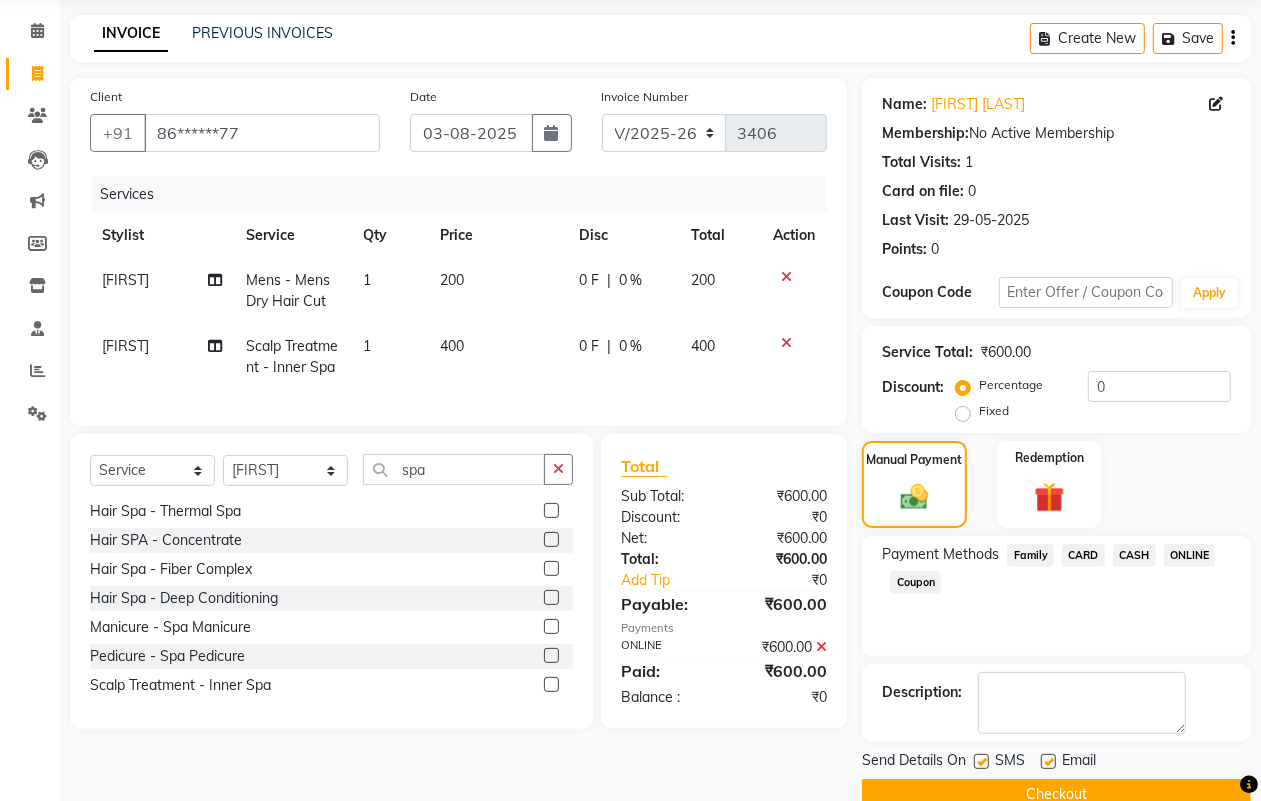 scroll, scrollTop: 111, scrollLeft: 0, axis: vertical 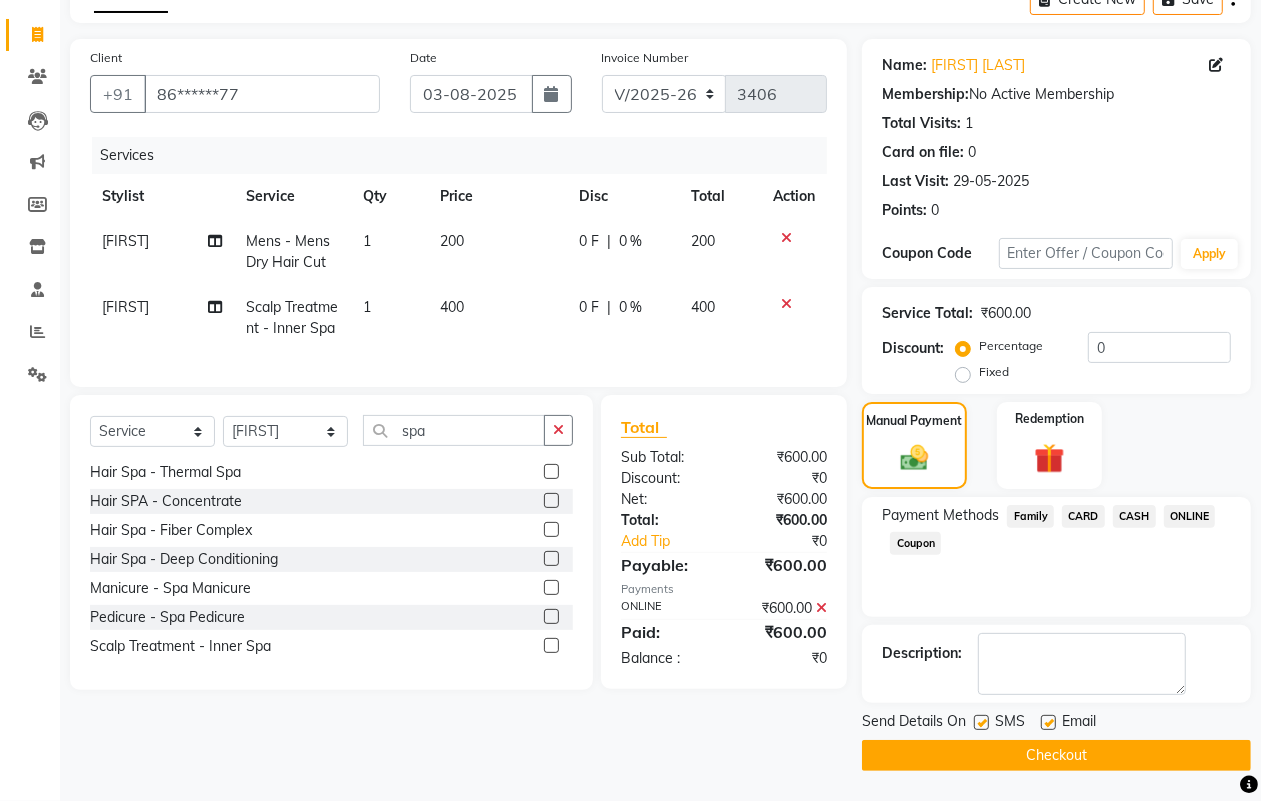 click on "Checkout" 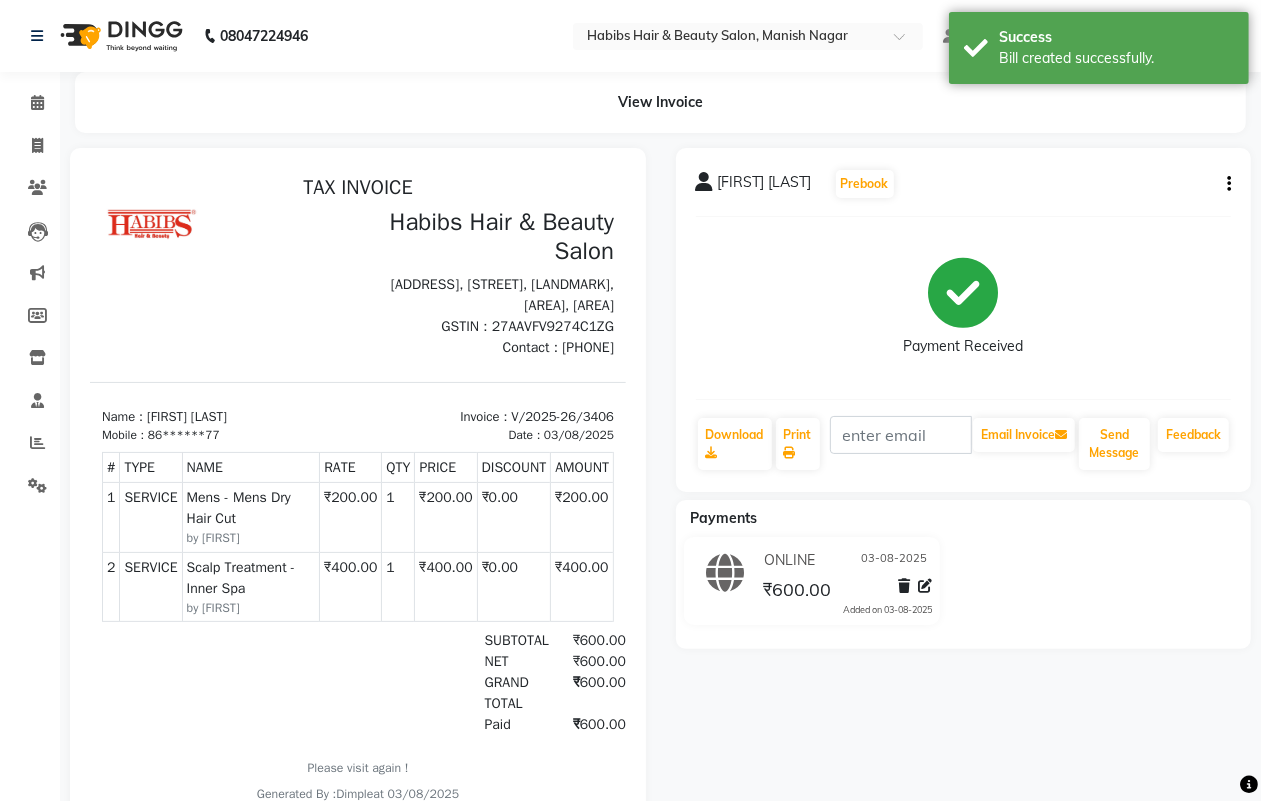 scroll, scrollTop: 0, scrollLeft: 0, axis: both 